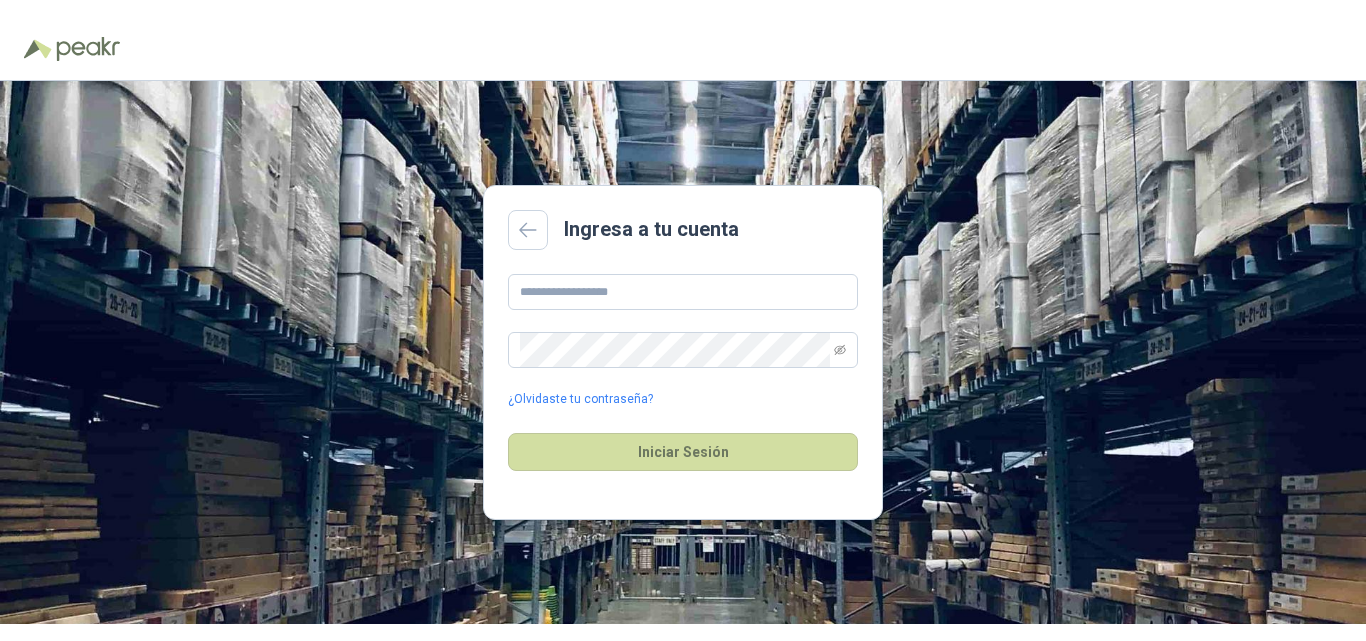 scroll, scrollTop: 0, scrollLeft: 0, axis: both 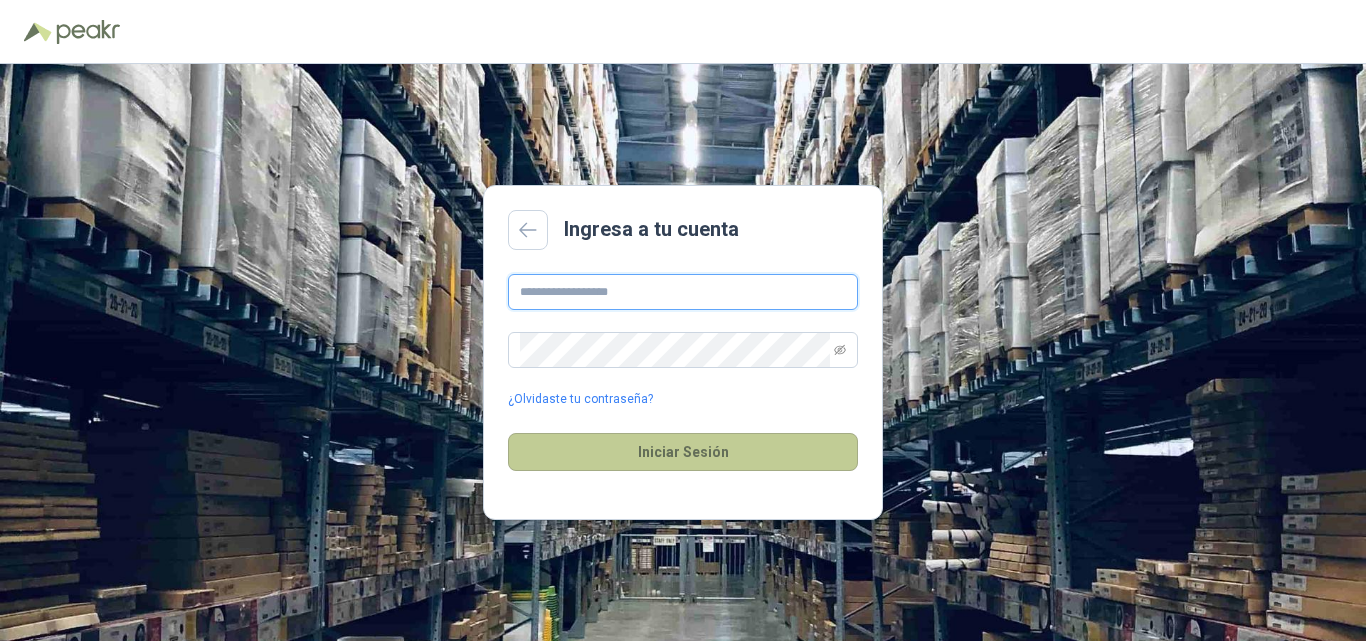 type on "**********" 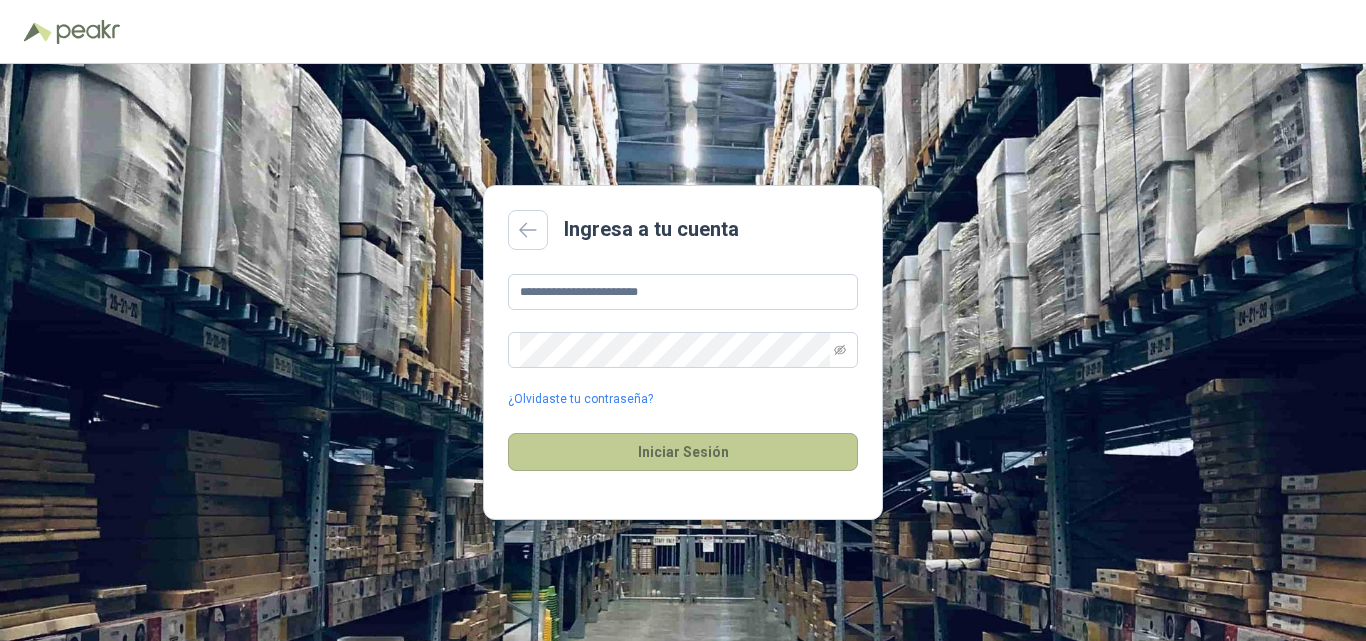 click on "Iniciar Sesión" at bounding box center (683, 452) 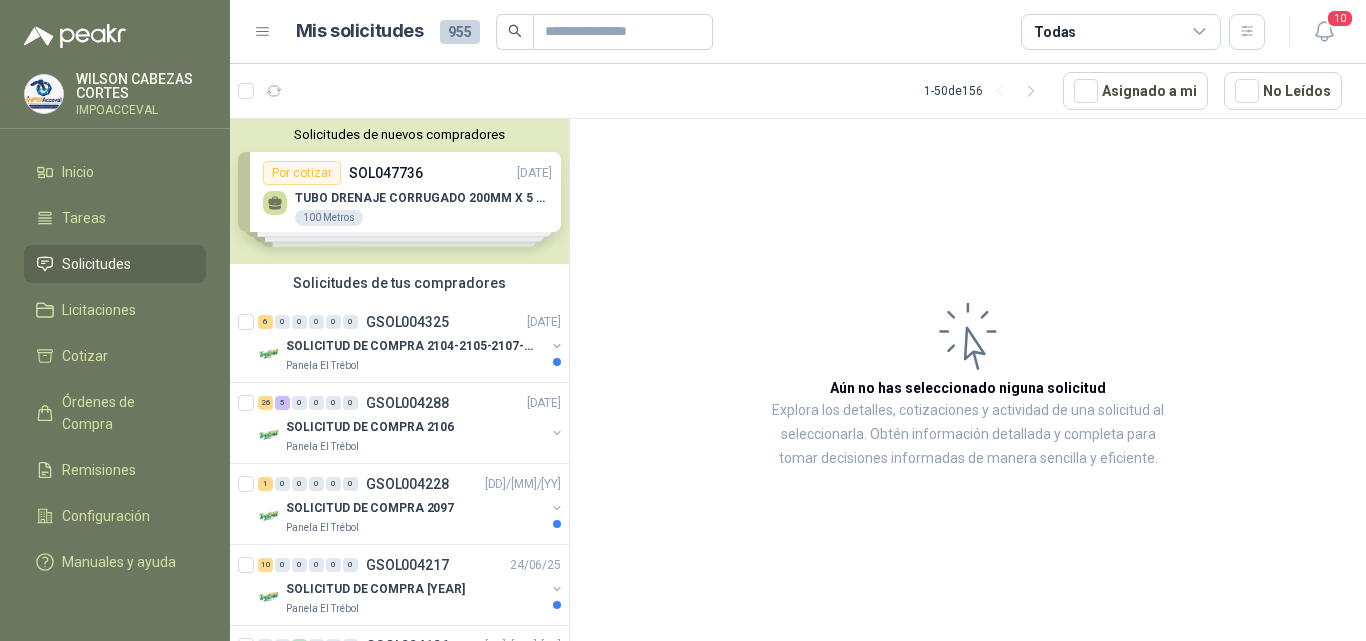 click on "Solicitudes de nuevos compradores Por cotizar [ID] [DATE] [PRODUCT] [QUANTITY] [UNIT] Por cotizar [ID] [DATE] [PRODUCT] [QUANTITY] [UNIT] Por cotizar [ID] [DATE] [PRODUCT] [QUANTITY] [UNIT] Por cotizar [ID] [DATE] [PRODUCT] [QUANTITY] [UNIT] Por cotizar [ID] [DATE] [PRODUCT] [QUANTITY] [UNIT] ¿Quieres recibir  cientos de solicitudes de compra  como estas todos los días? Agenda una reunión" at bounding box center [399, 191] 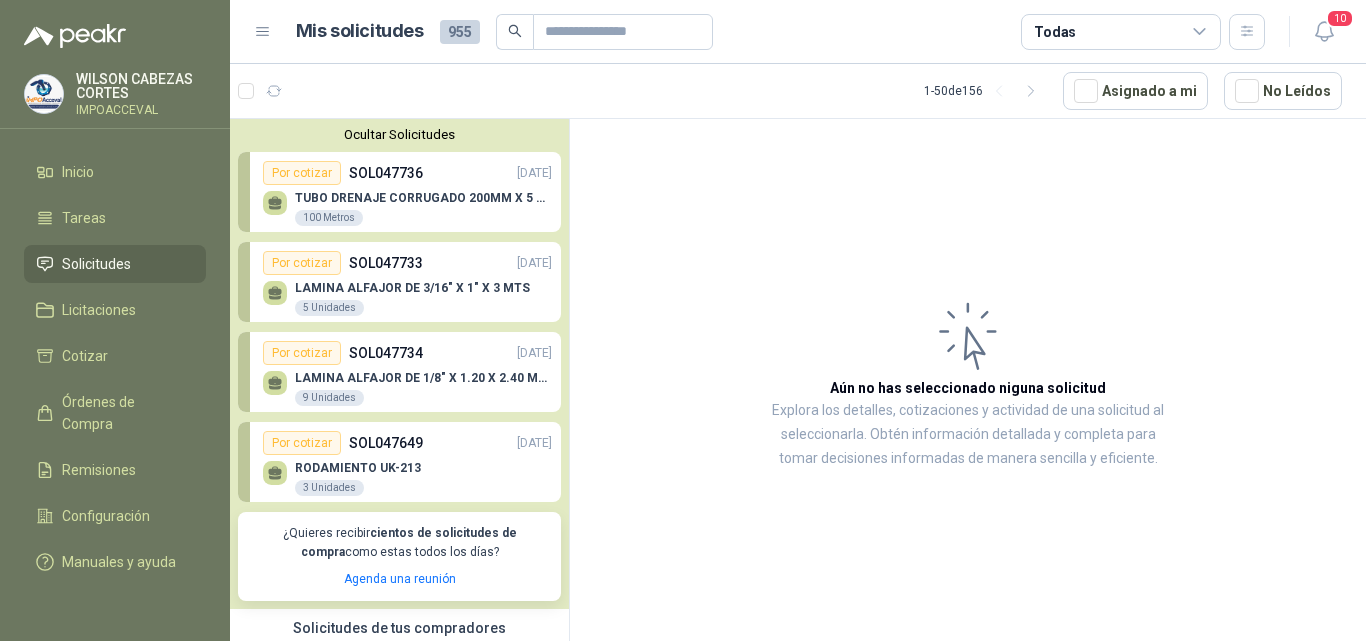 click on "TUBO DRENAJE CORRUGADO 200MM X 5 M CARRETERA" at bounding box center (423, 198) 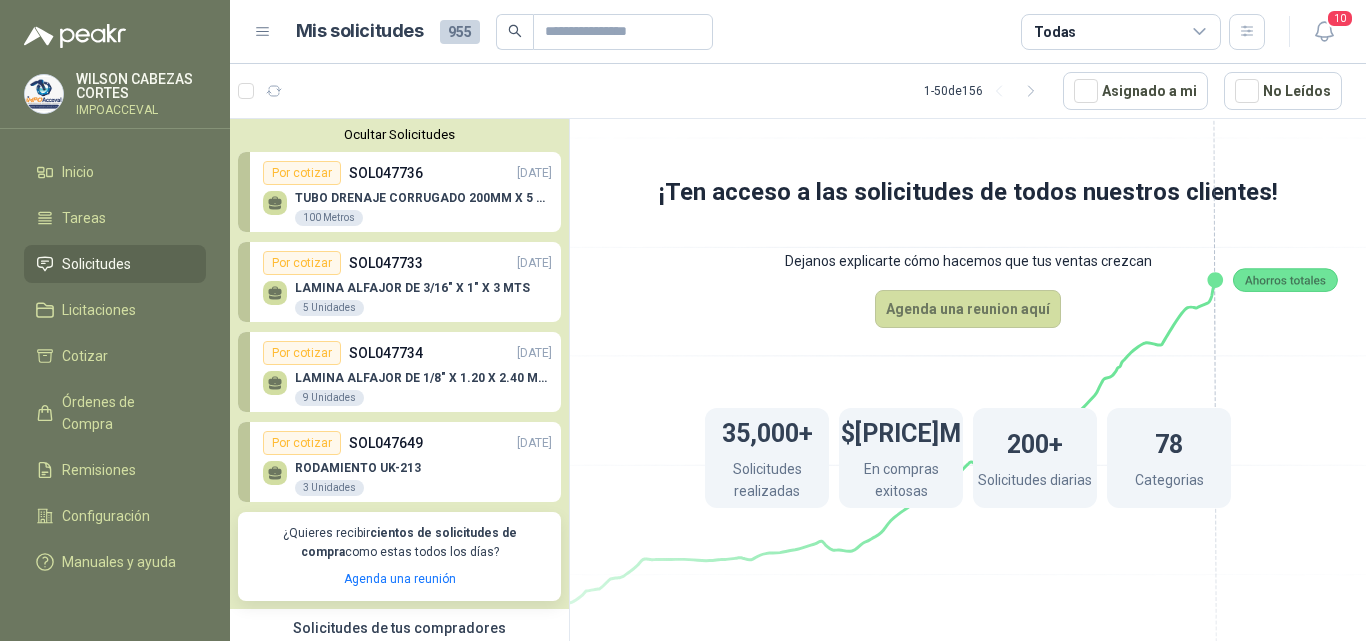 click on "LAMINA ALFAJOR DE 3/16" X 1" X 3 MTS" at bounding box center (412, 288) 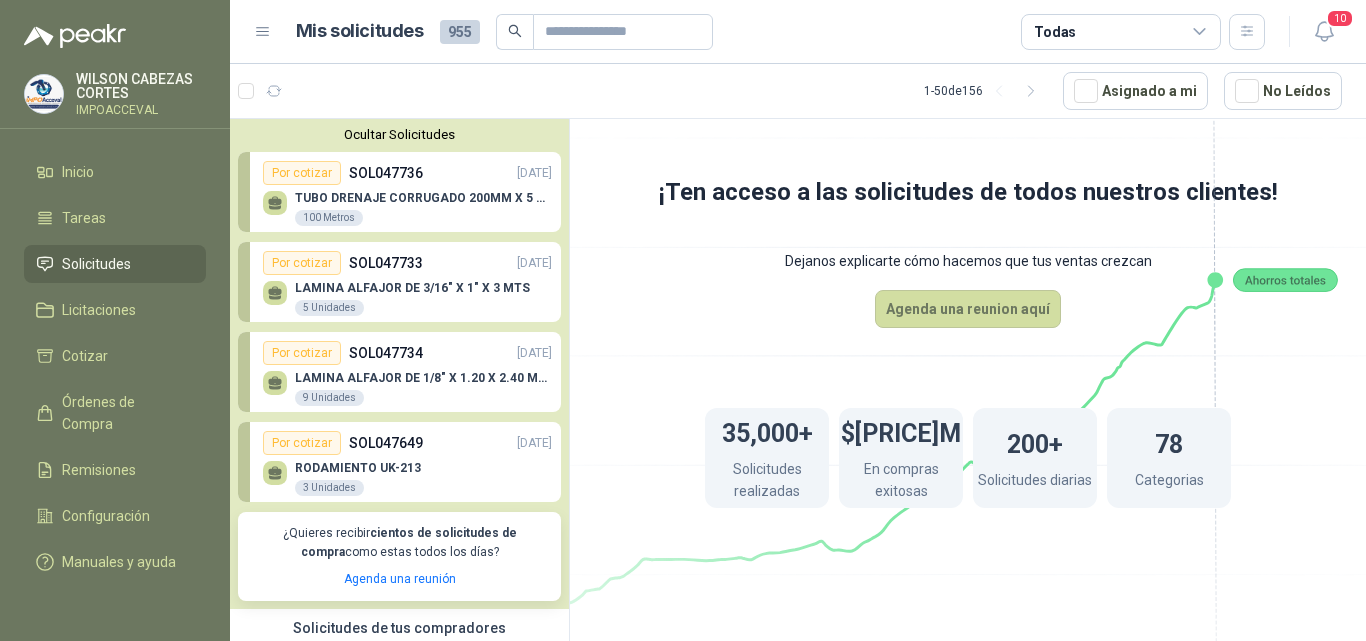 click at bounding box center [968, 341] 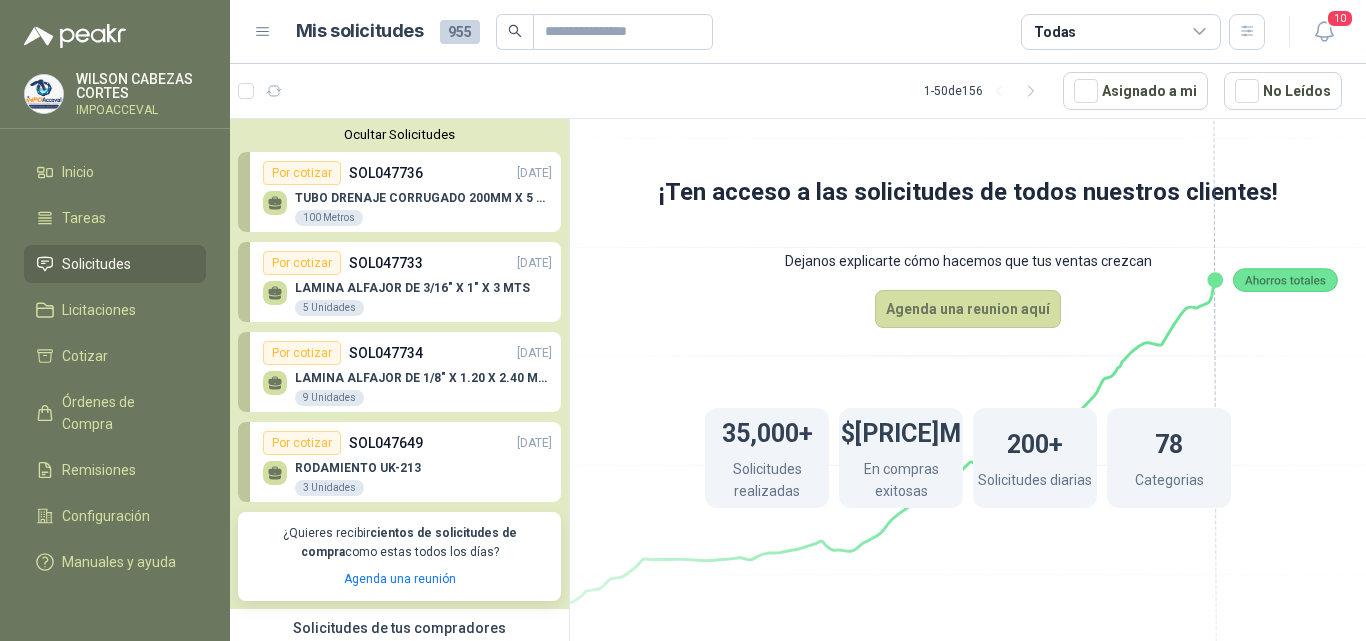 click on "SOL047736" at bounding box center (386, 173) 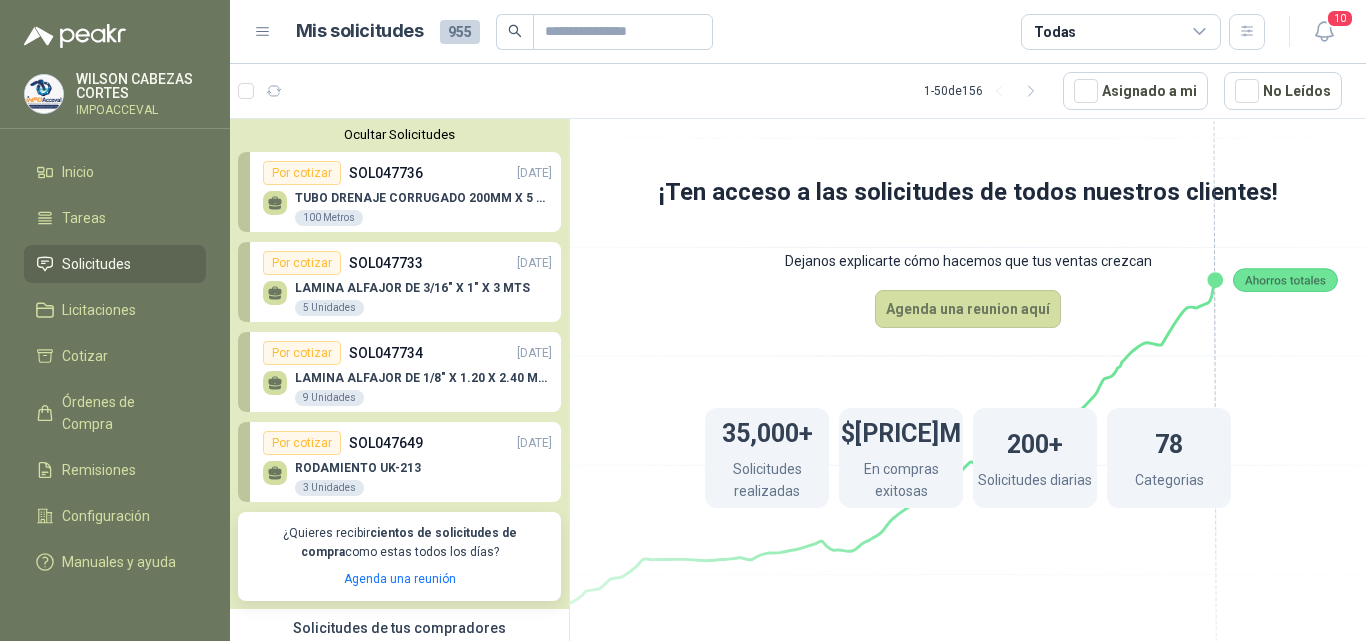 click on "SOL047736" at bounding box center (386, 173) 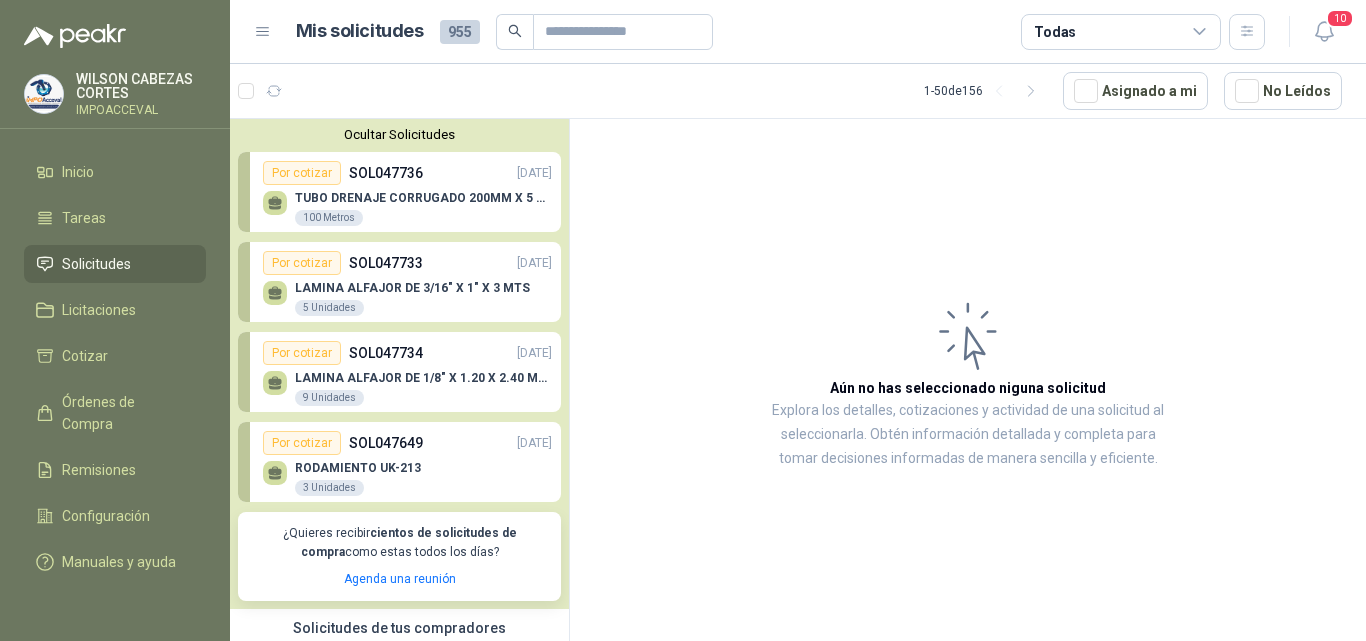 click on "TUBO DRENAJE CORRUGADO 200MM X 5 M CARRETERA 100 Metros" at bounding box center (407, 206) 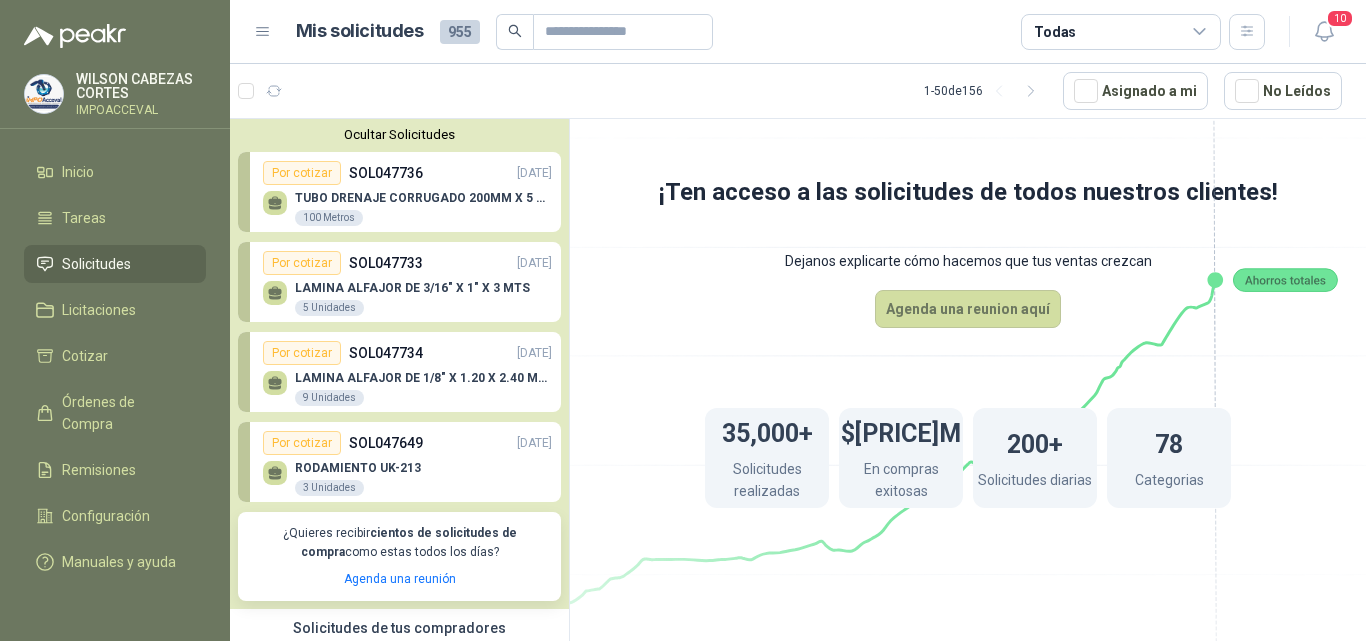 click on "TUBO DRENAJE CORRUGADO 200MM X 5 M CARRETERA 100 Metros" at bounding box center (407, 206) 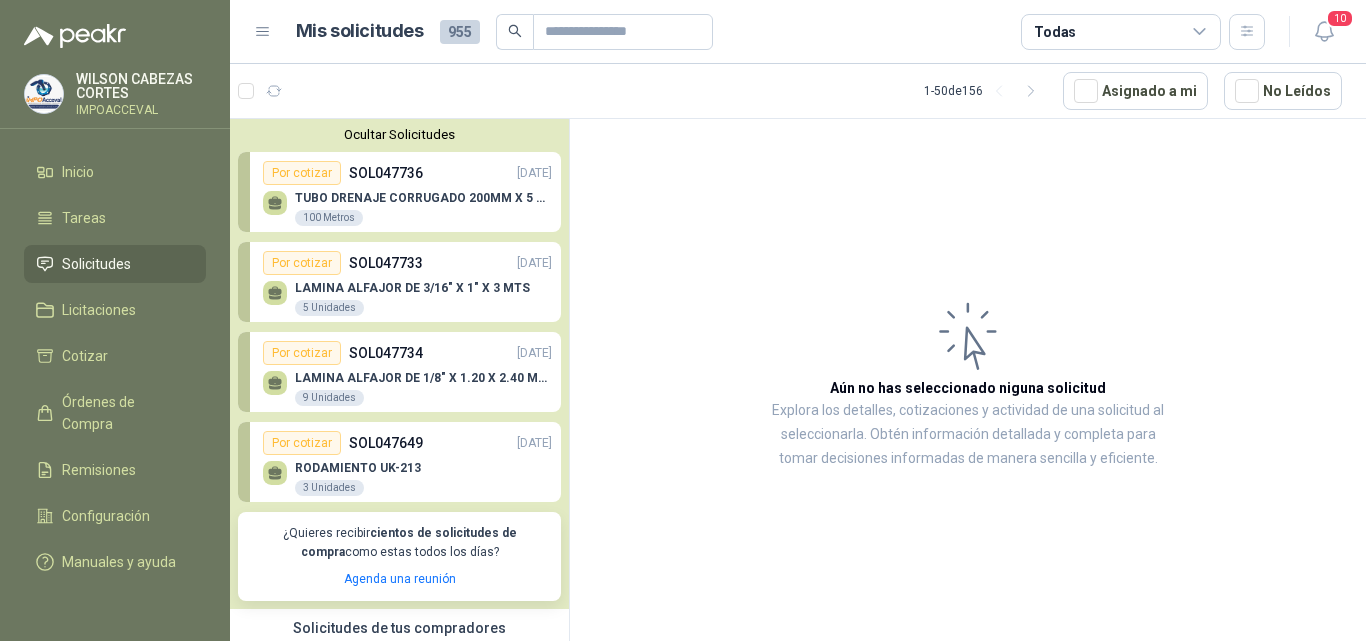 click on "TUBO DRENAJE CORRUGADO 200MM X 5 M CARRETERA" at bounding box center (423, 198) 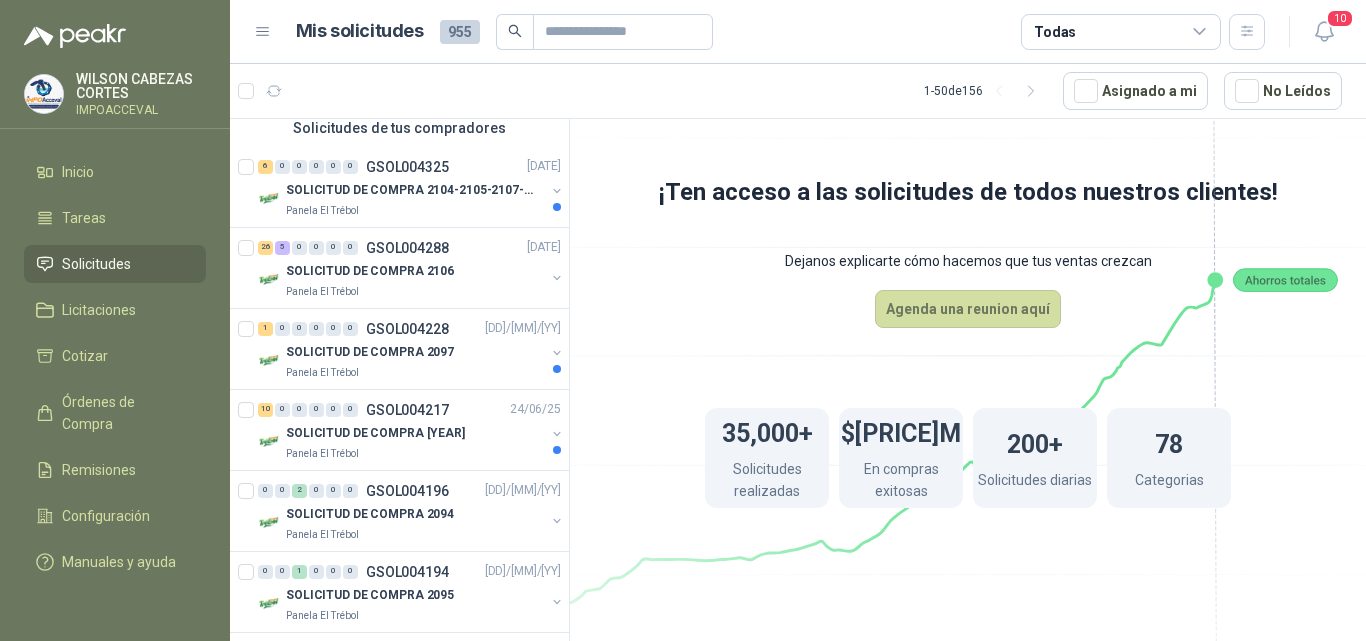 scroll, scrollTop: 0, scrollLeft: 0, axis: both 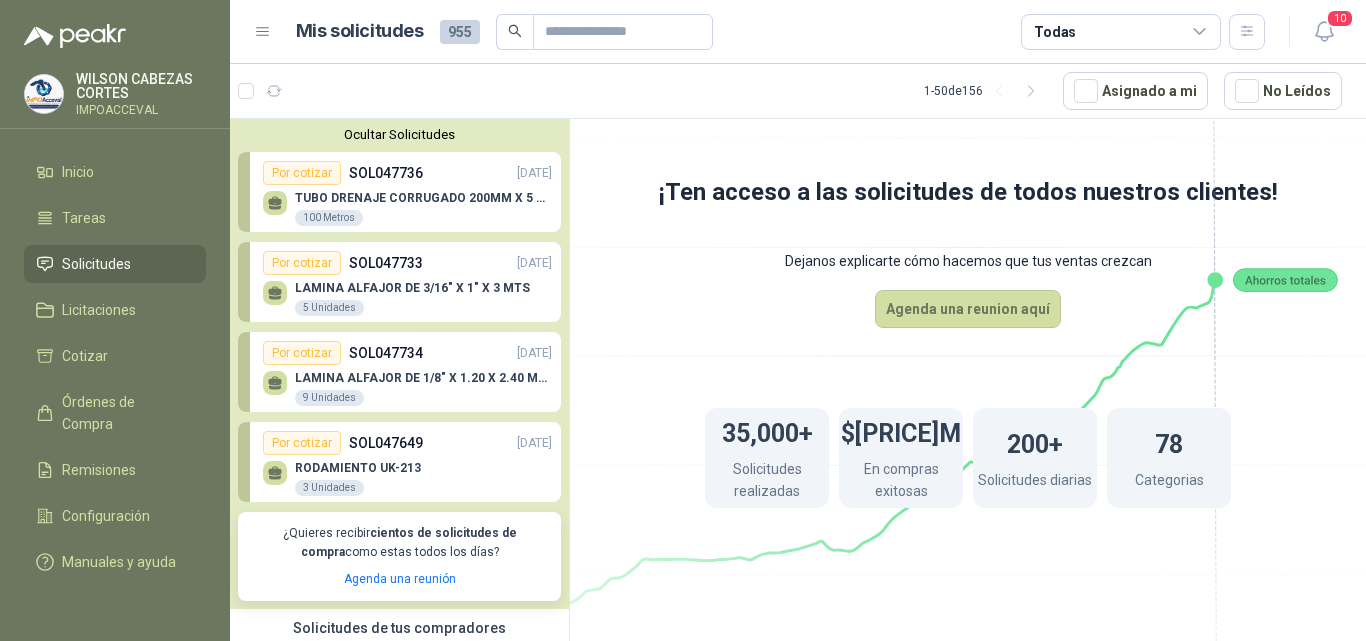 click on "TUBO DRENAJE CORRUGADO 200MM X 5 M CARRETERA" at bounding box center (423, 198) 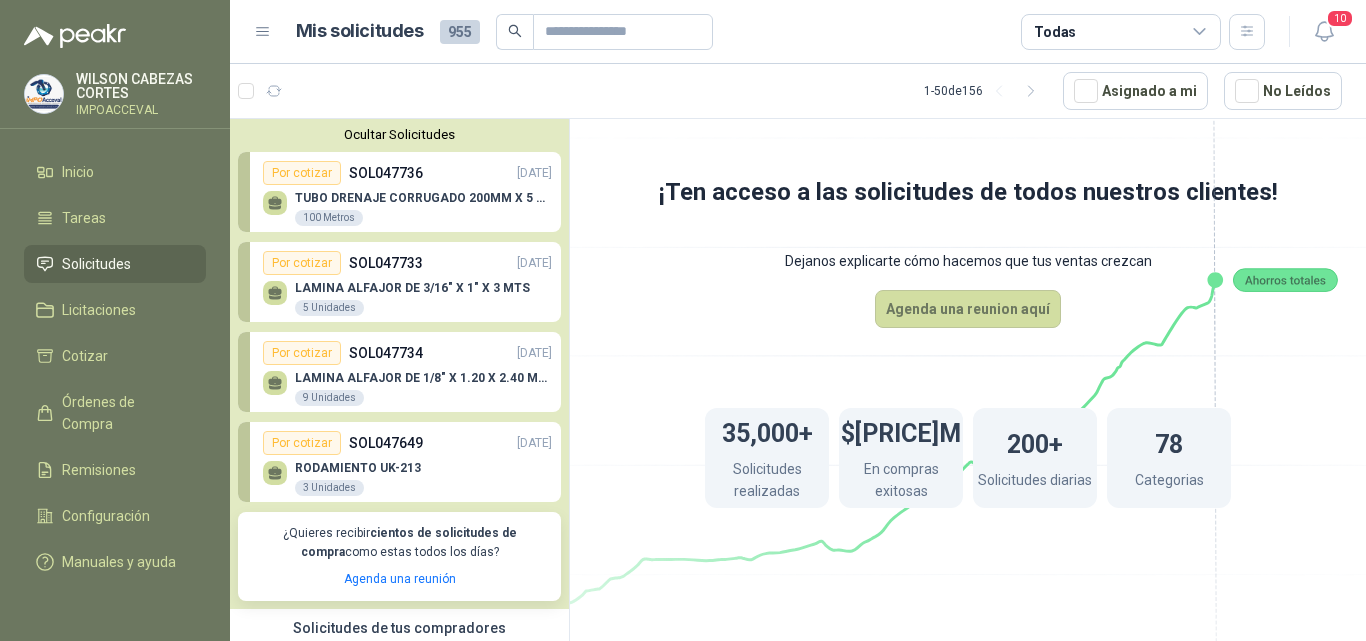 click on "TUBO DRENAJE CORRUGADO 200MM X 5 M CARRETERA" at bounding box center (423, 198) 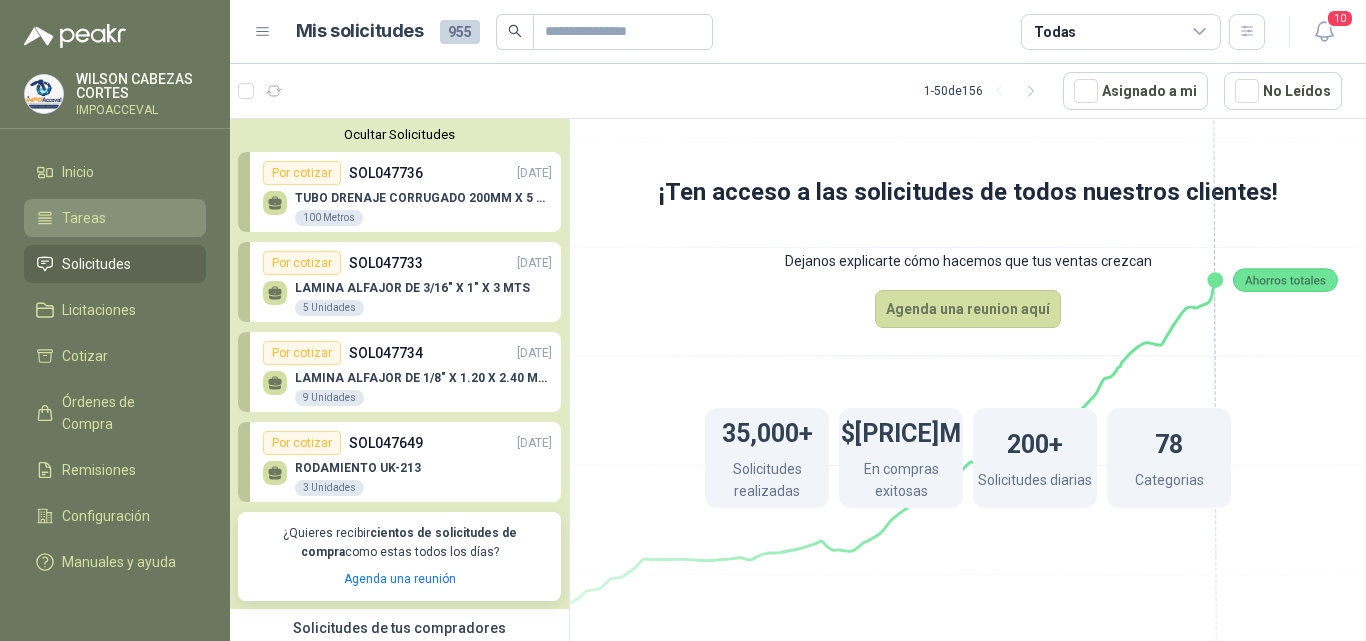 click on "Tareas" at bounding box center (84, 218) 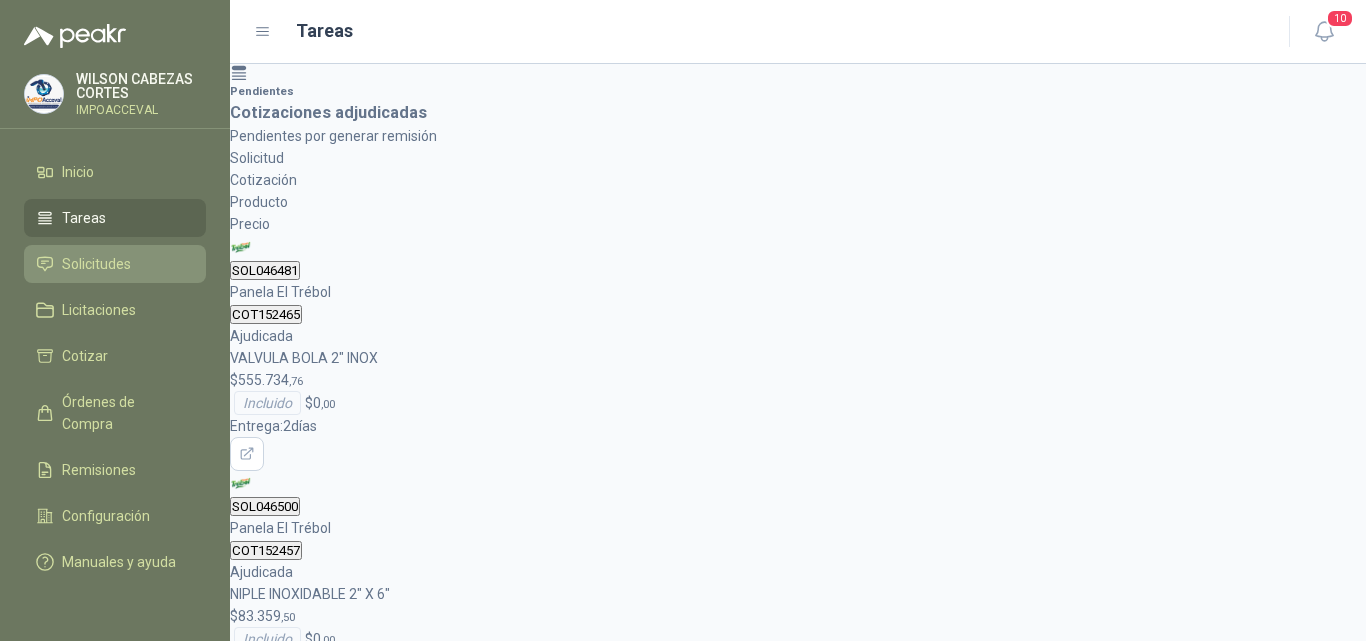 click on "Solicitudes" at bounding box center (96, 264) 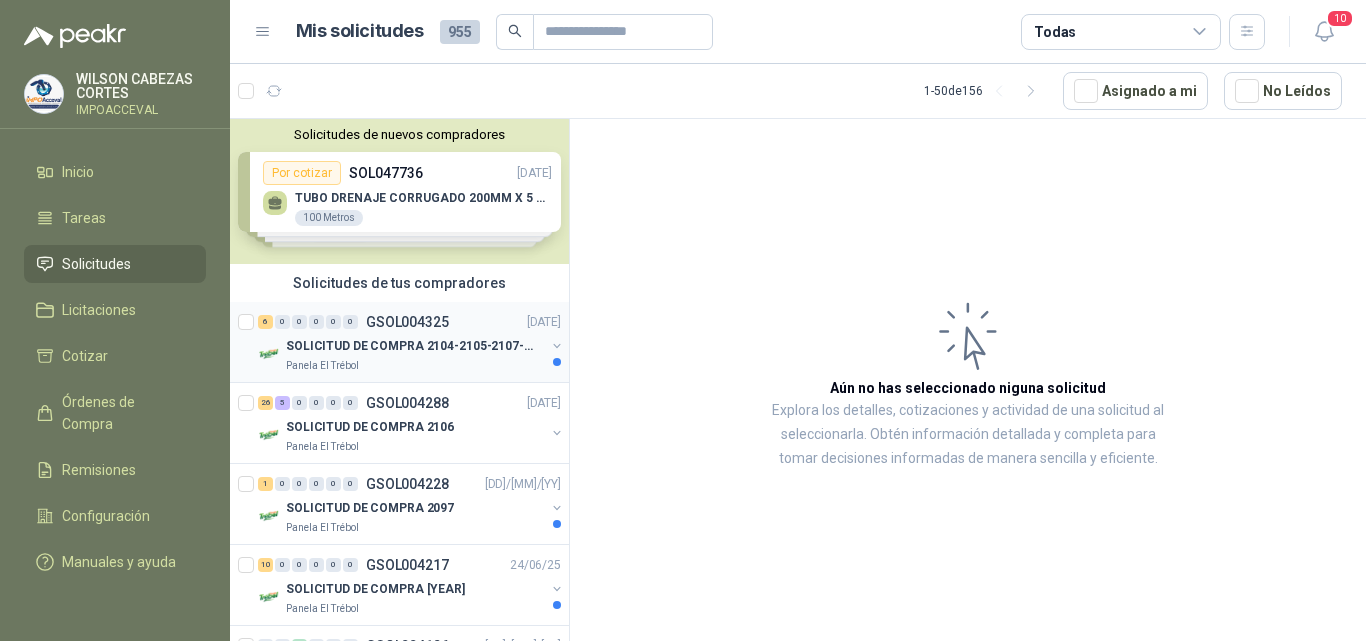 click on "SOLICITUD DE COMPRA 2104-2105-2107-2110" at bounding box center [410, 346] 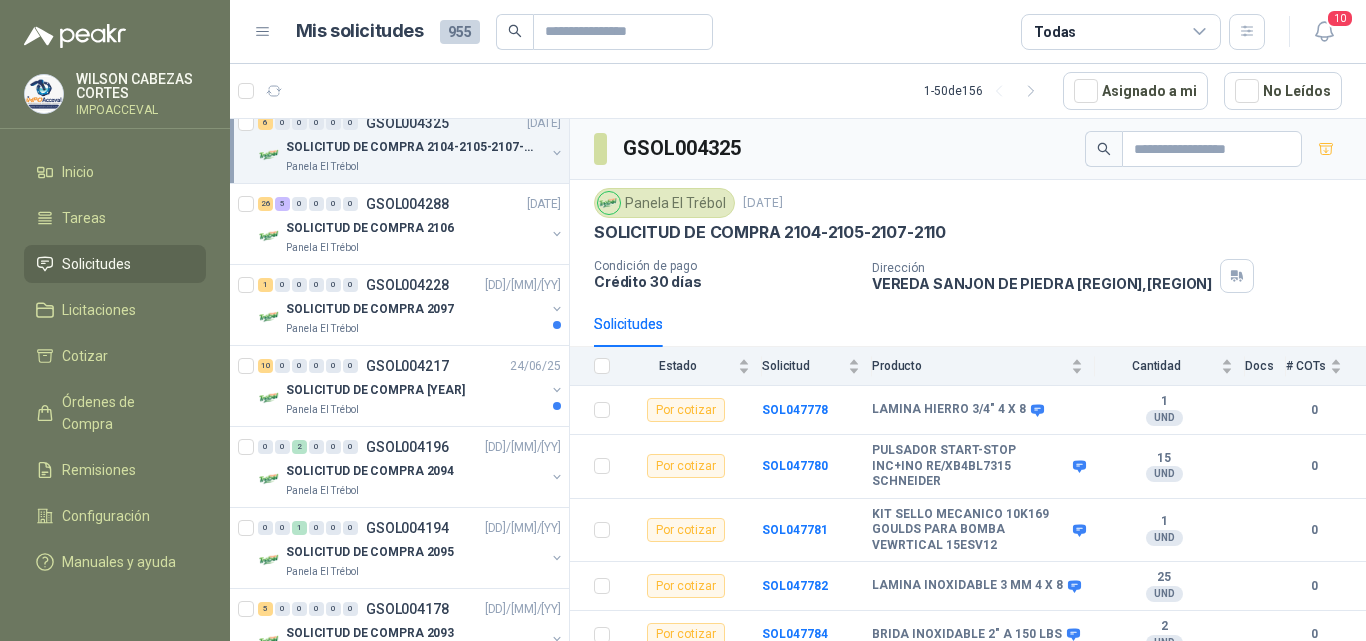 scroll, scrollTop: 200, scrollLeft: 0, axis: vertical 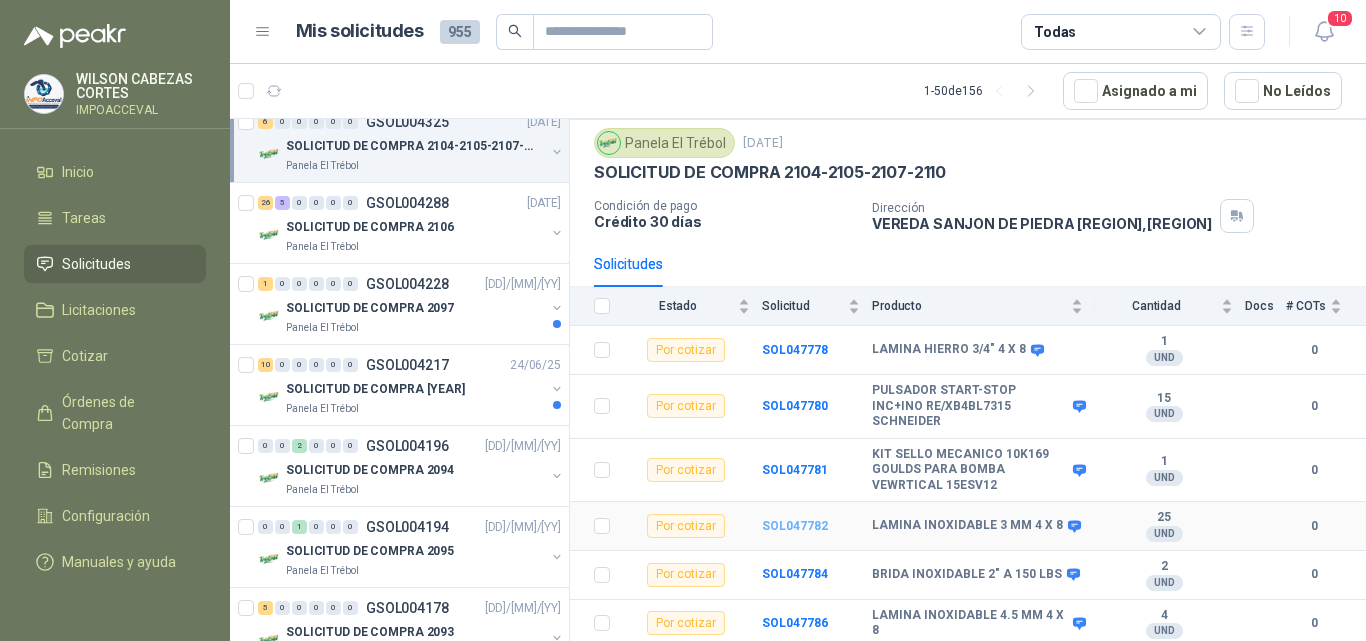 click on "SOL047782" at bounding box center (795, 526) 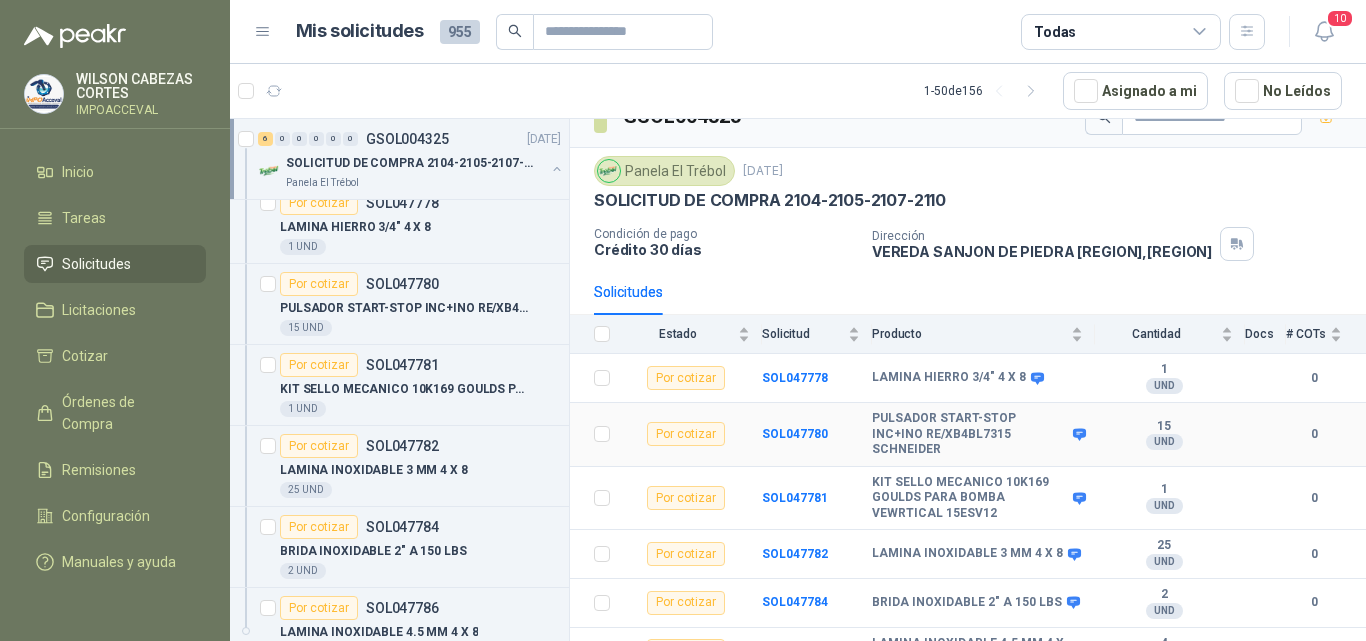 scroll, scrollTop: 60, scrollLeft: 0, axis: vertical 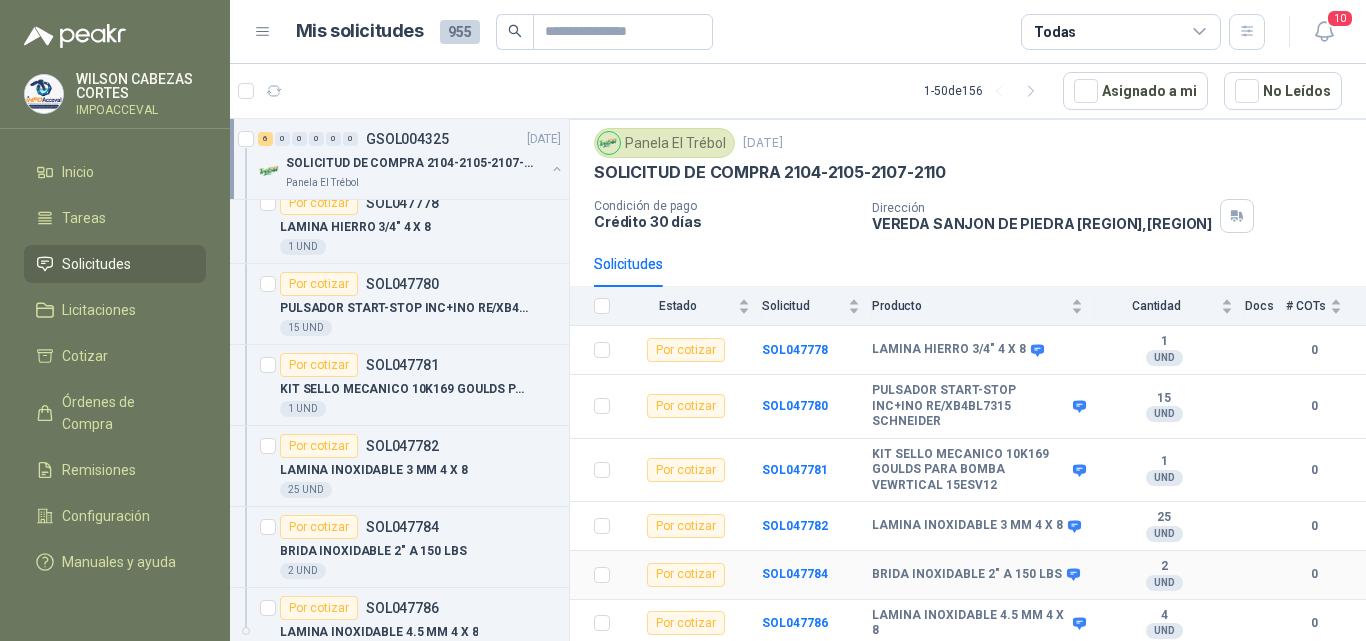 click on "BRIDA INOXIDABLE 2" A 150 LBS" at bounding box center (967, 575) 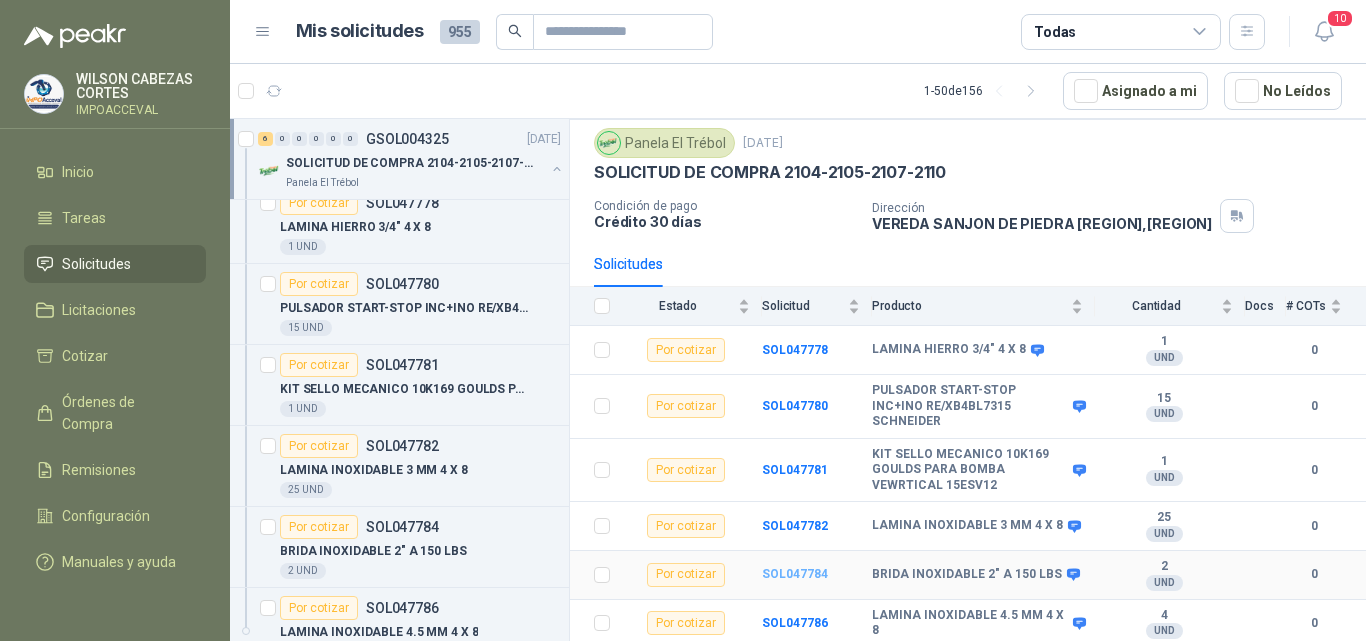 click on "SOL047784" at bounding box center [795, 574] 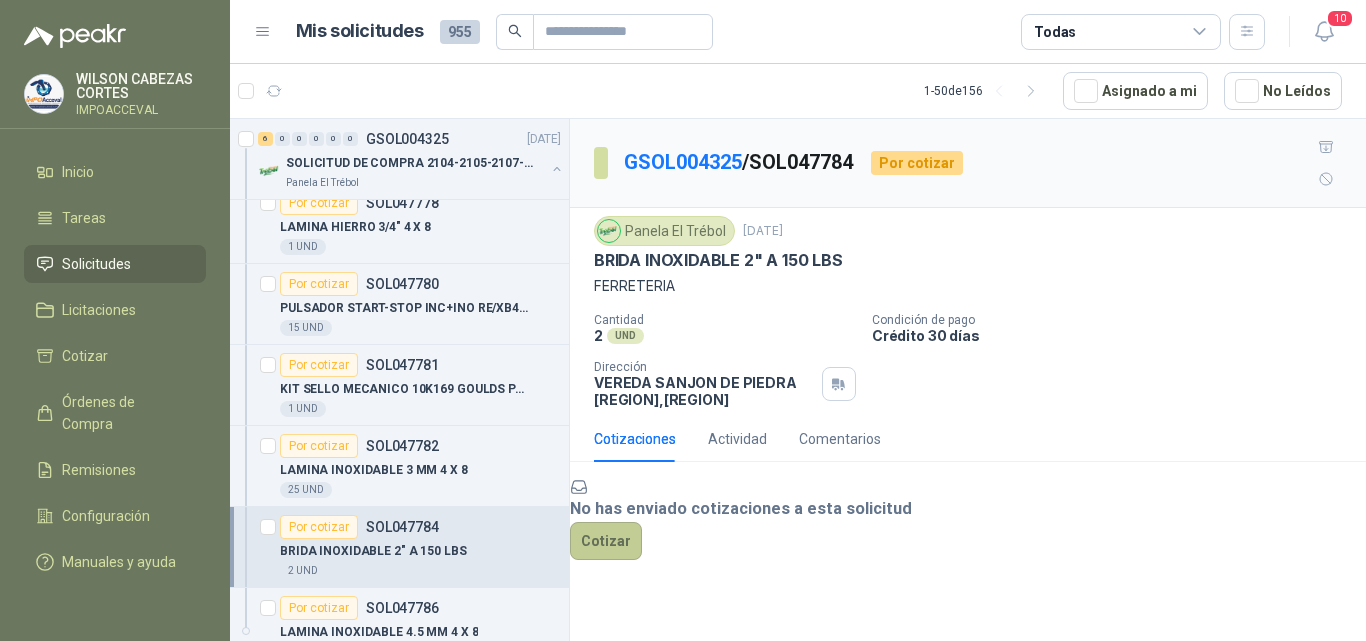 click on "Cotizar" at bounding box center [606, 541] 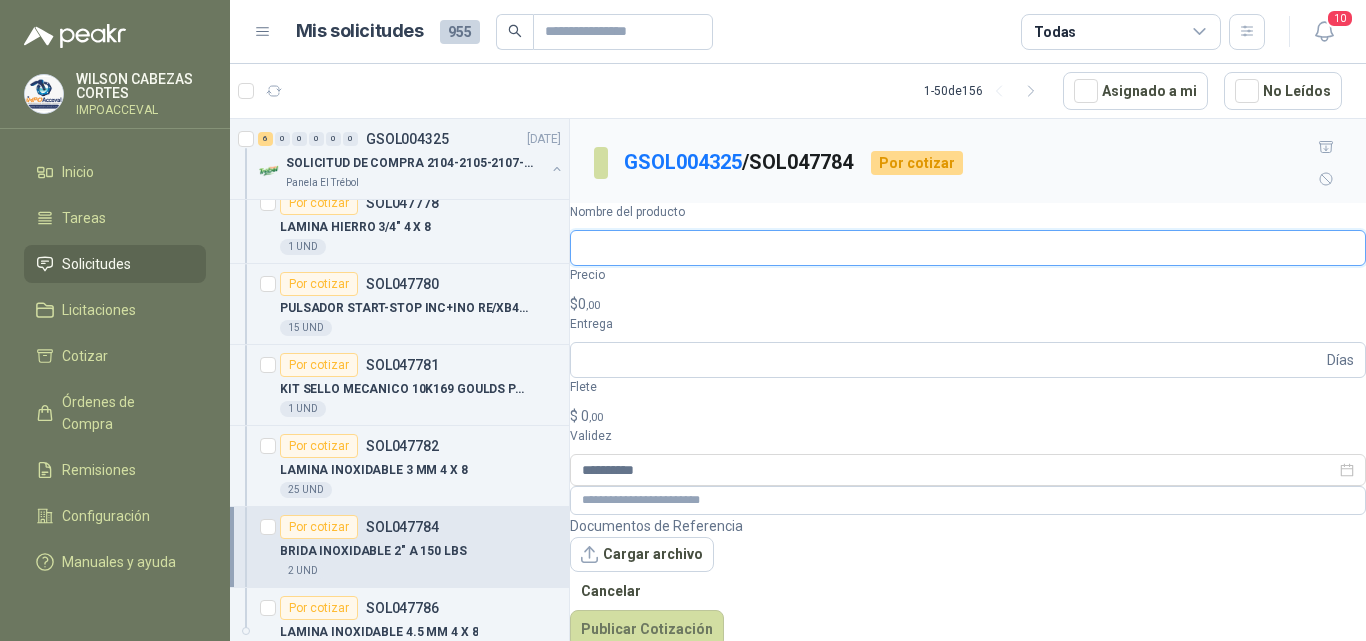 click on "Nombre del producto" at bounding box center (968, 248) 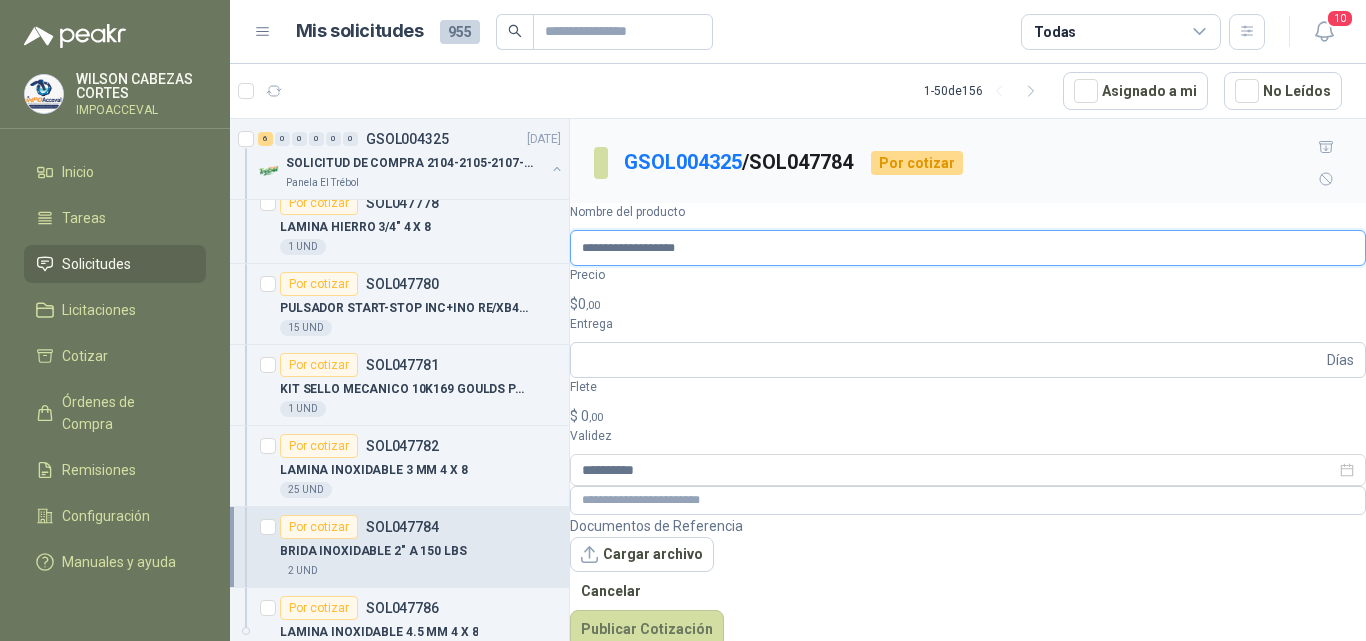type on "**********" 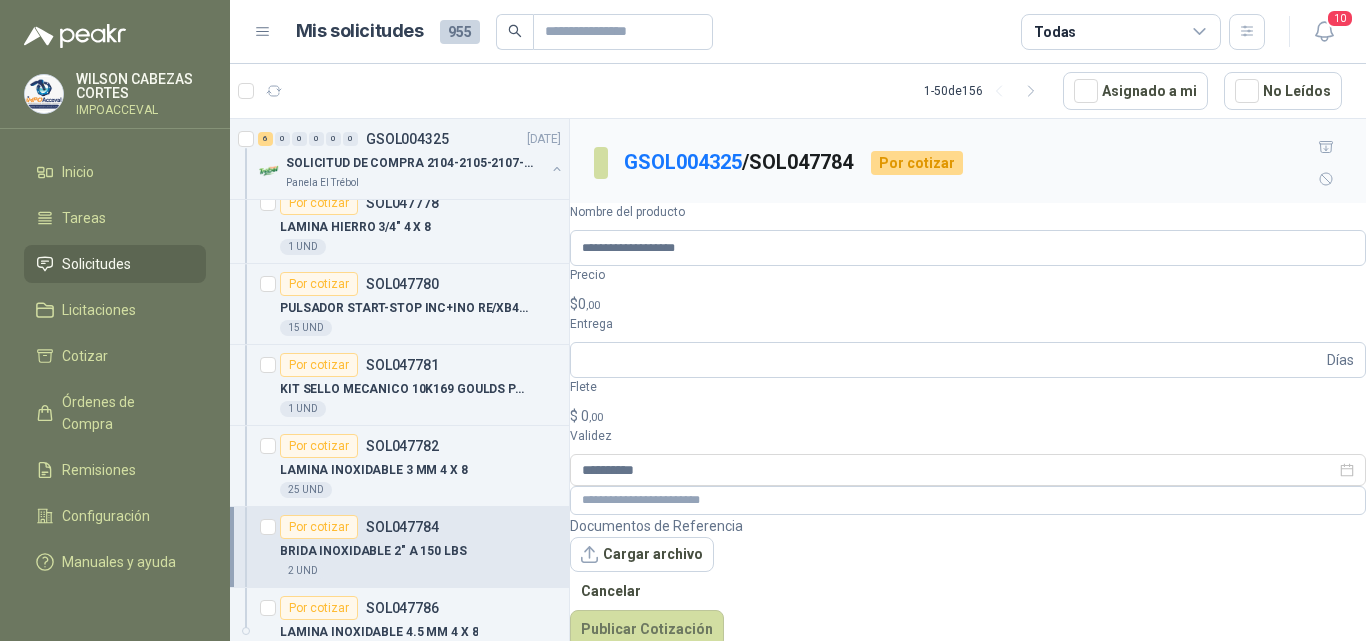 click on "$  0 ,00" at bounding box center [968, 304] 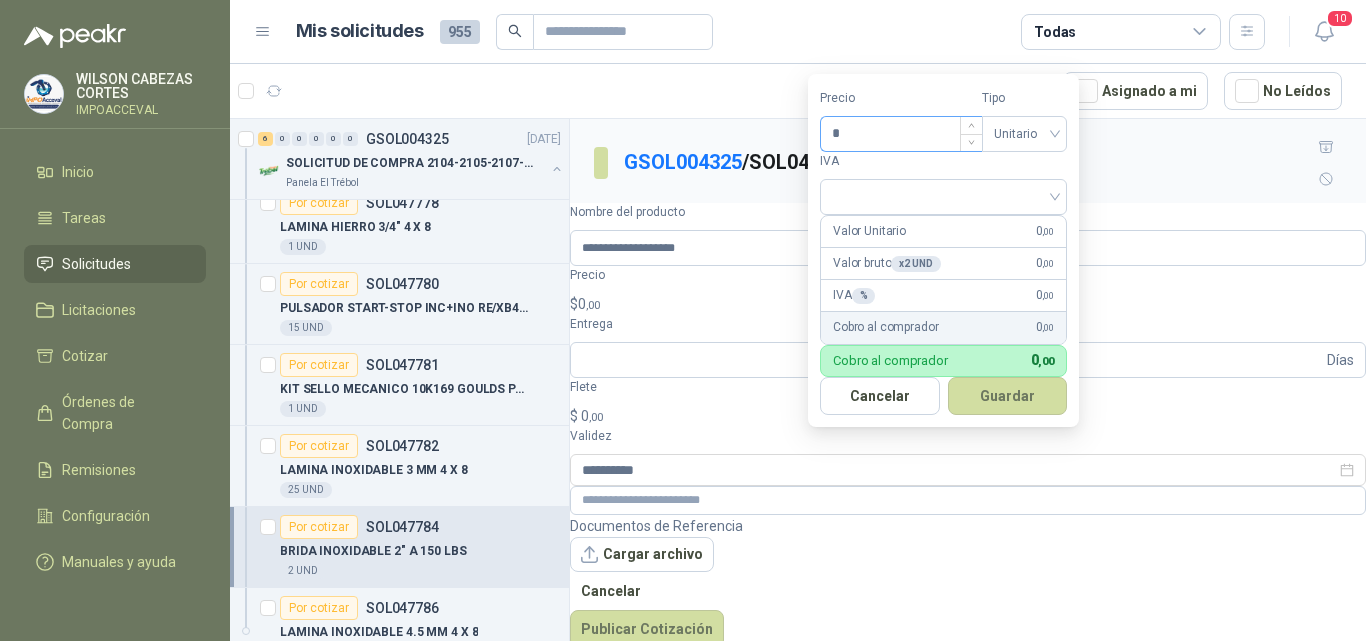 click on "*" at bounding box center (901, 134) 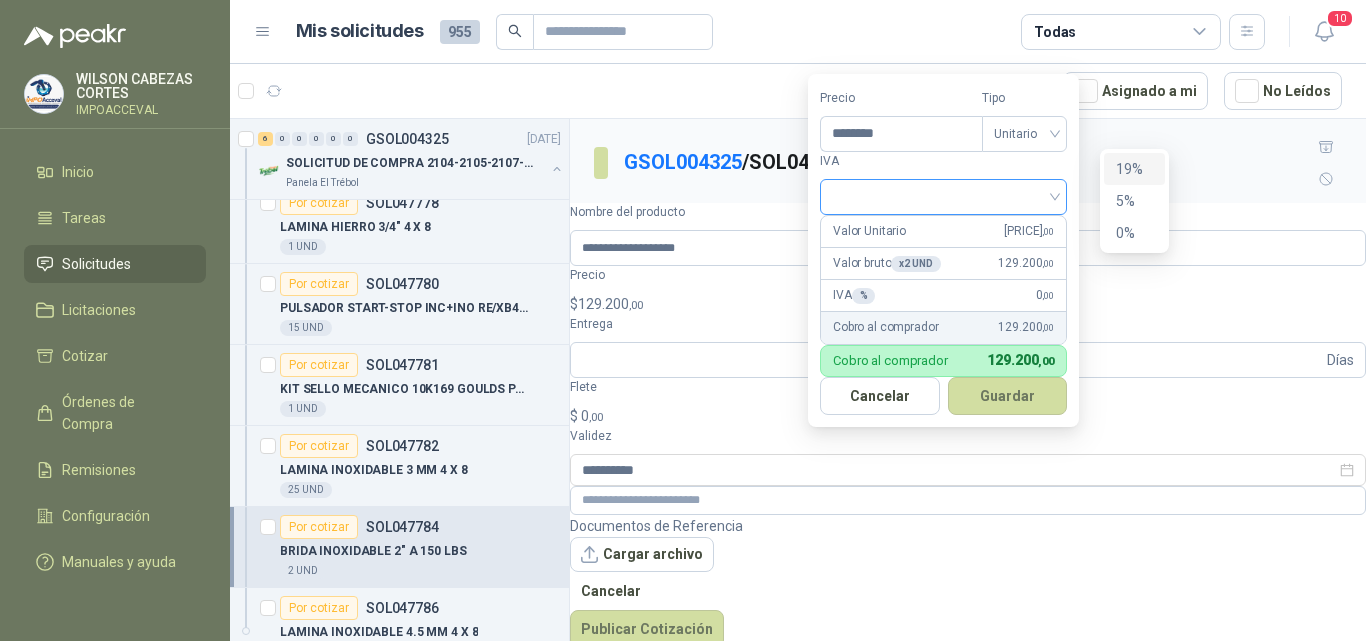 click at bounding box center [943, 197] 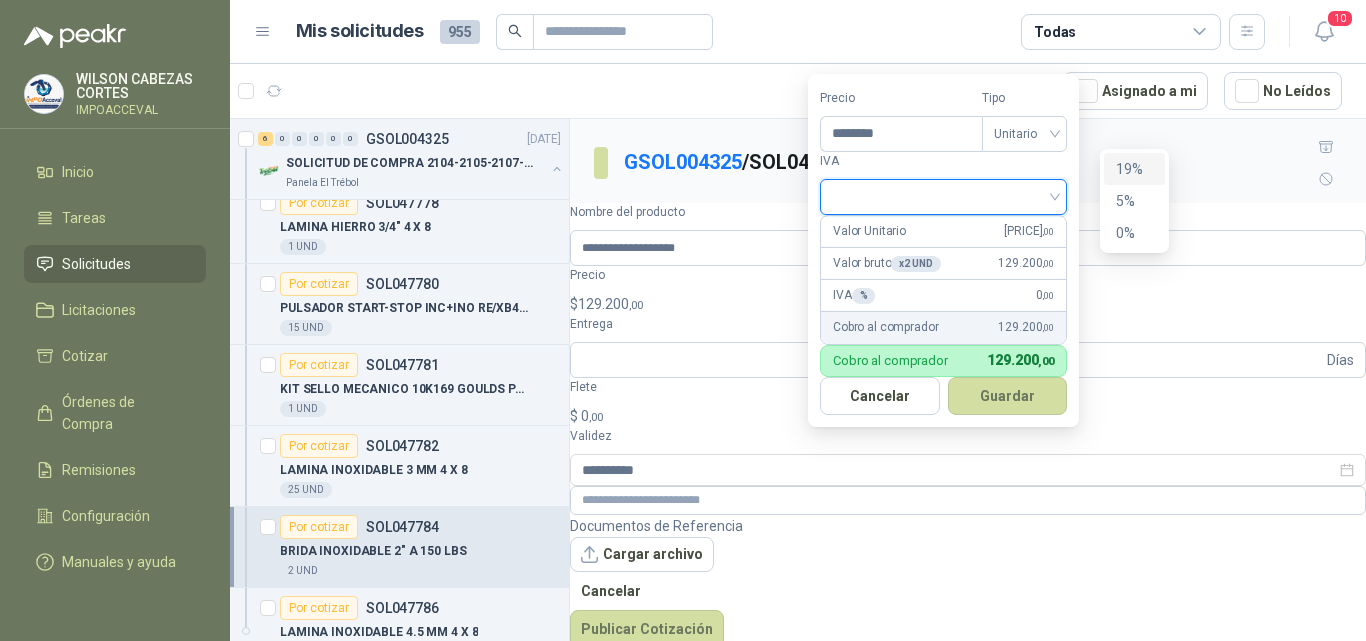 click on "19%" at bounding box center [1134, 169] 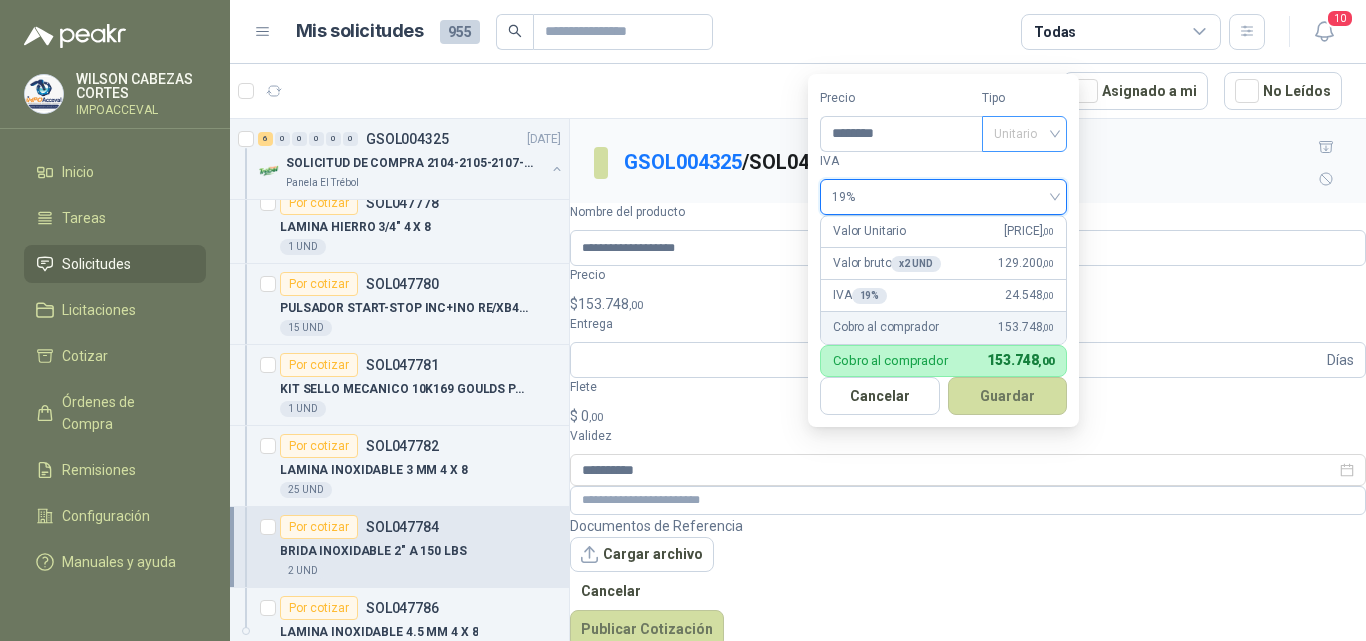 click on "Unitario" at bounding box center (1024, 134) 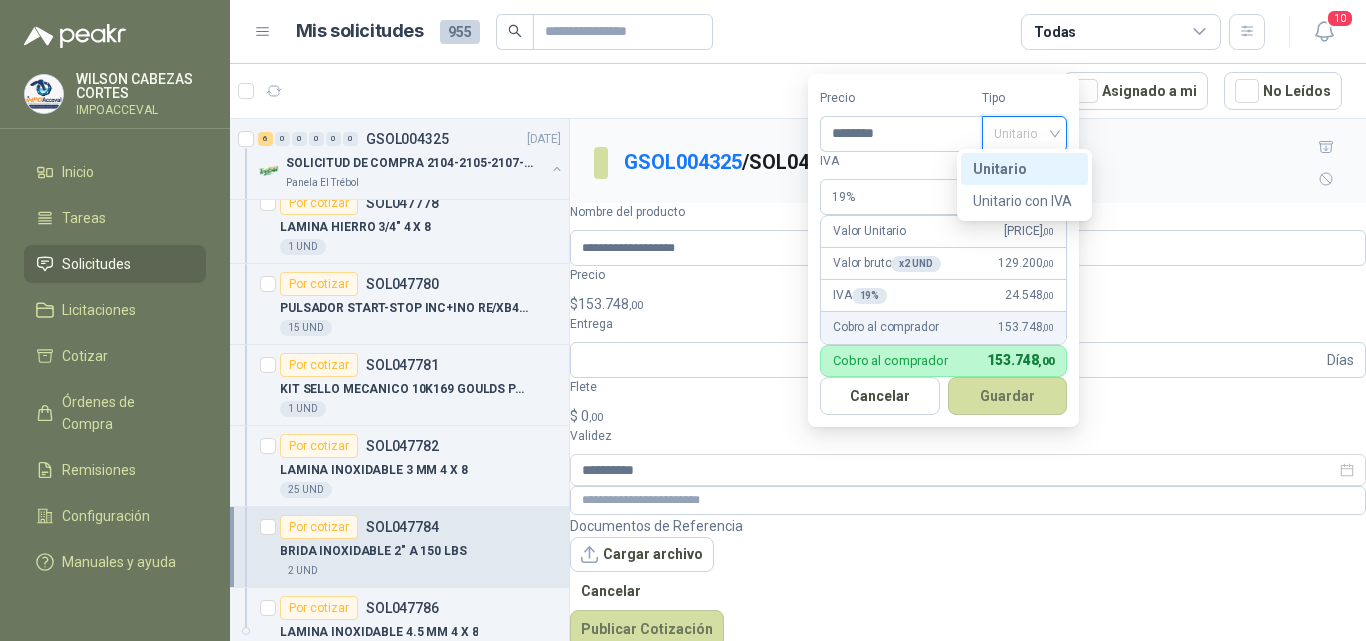 click on "Unitario" at bounding box center (0, 0) 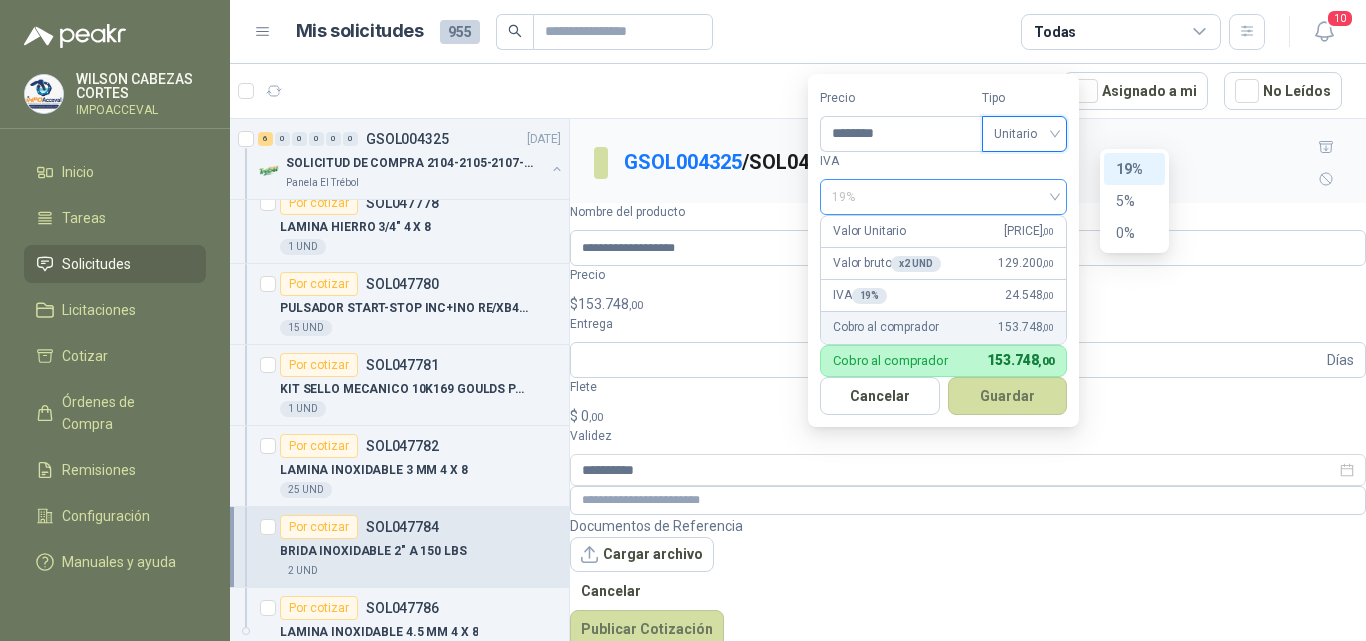 click on "19%" at bounding box center [943, 197] 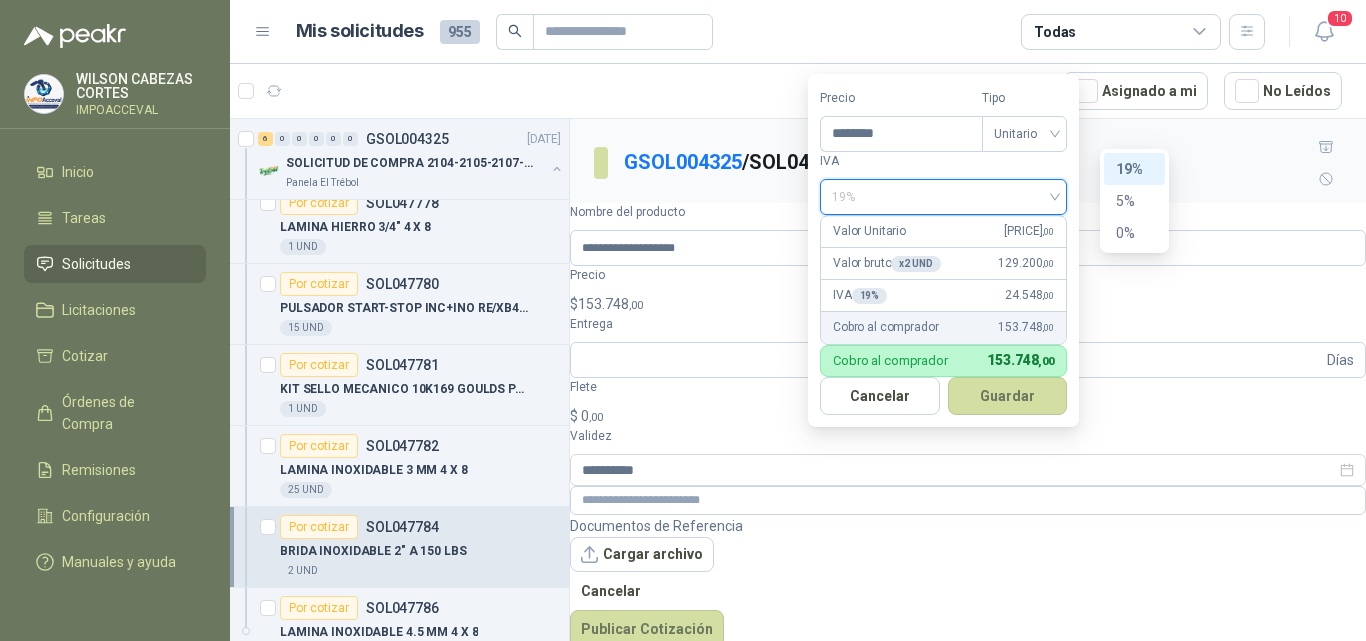 click on "19%" at bounding box center (1134, 169) 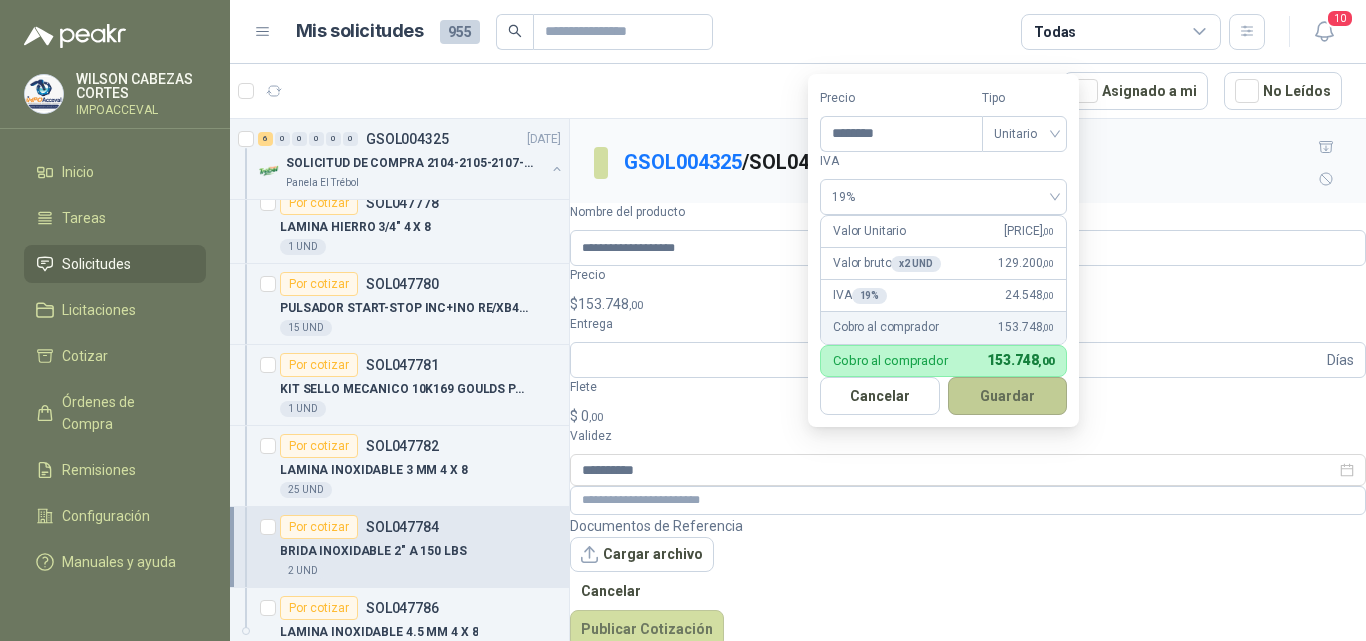 click on "Guardar" at bounding box center [1008, 396] 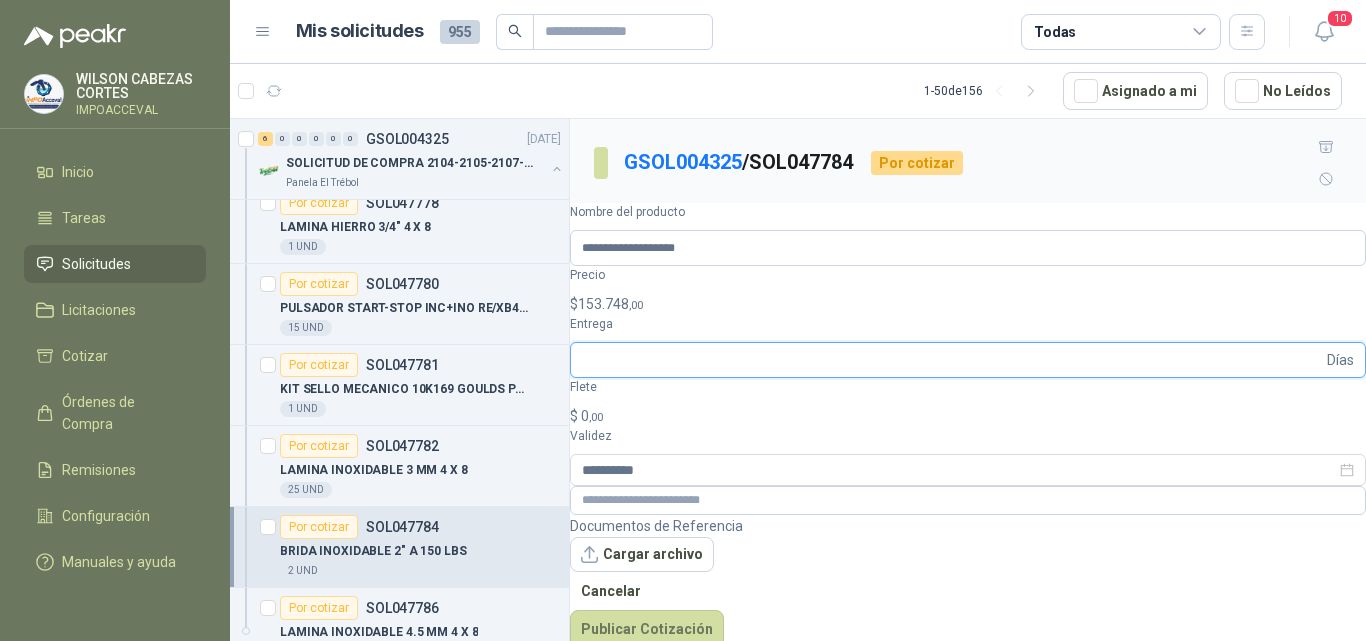 click on "Entrega" at bounding box center [952, 360] 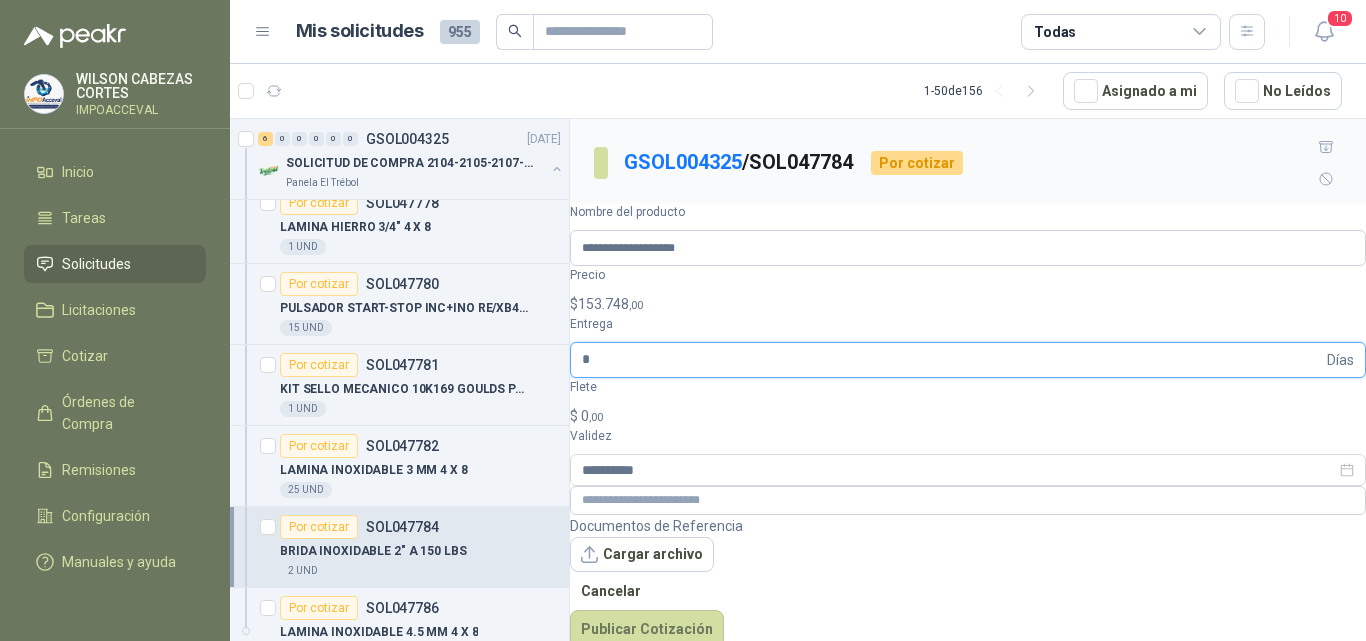 type on "*" 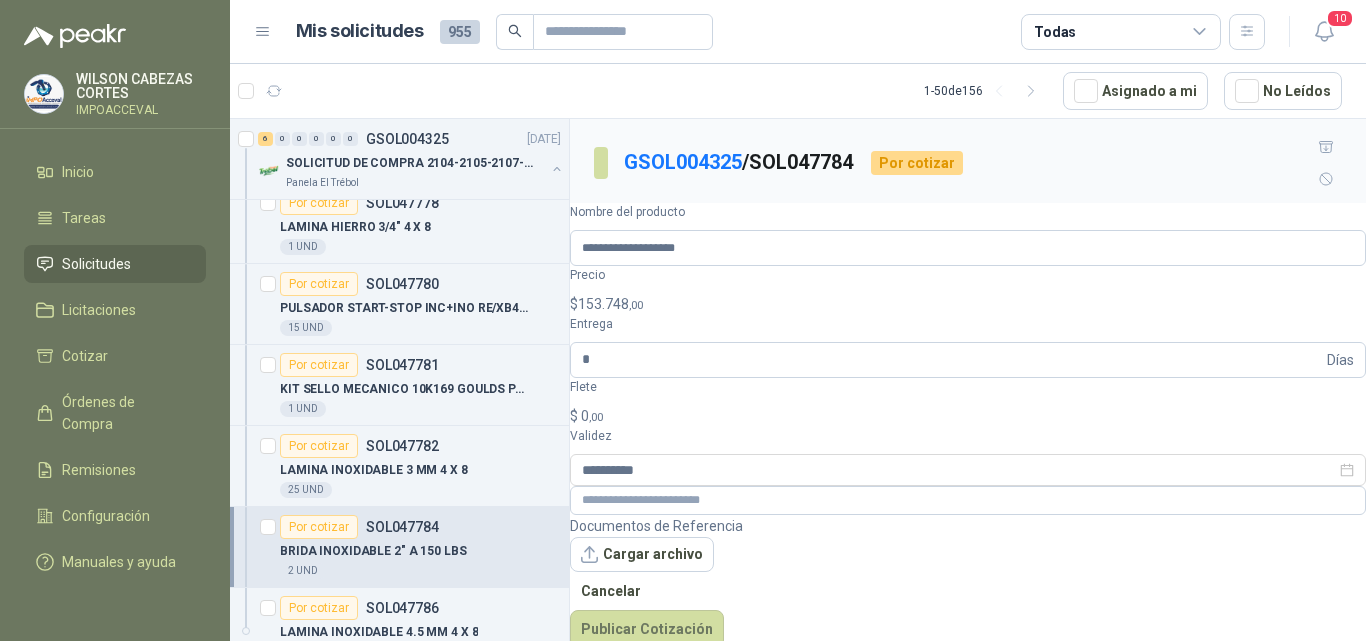 click on ",00" at bounding box center [596, 417] 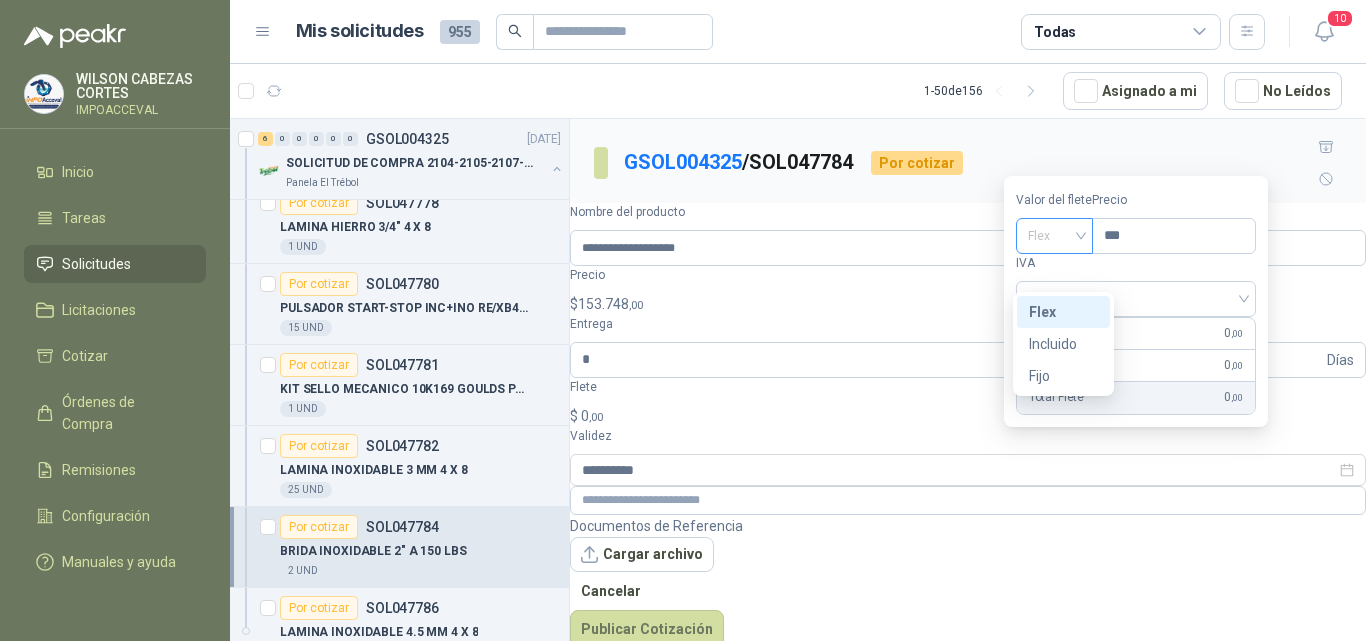 click on "Flex" at bounding box center [1054, 236] 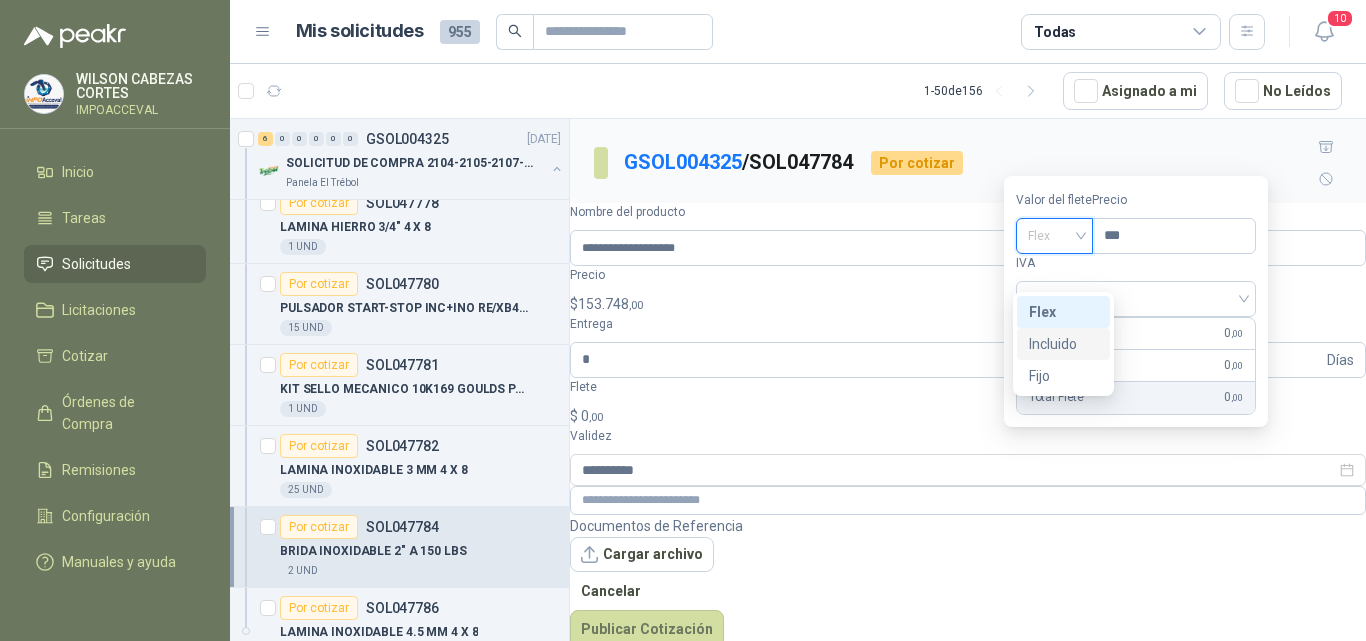 click on "Incluido" at bounding box center (0, 0) 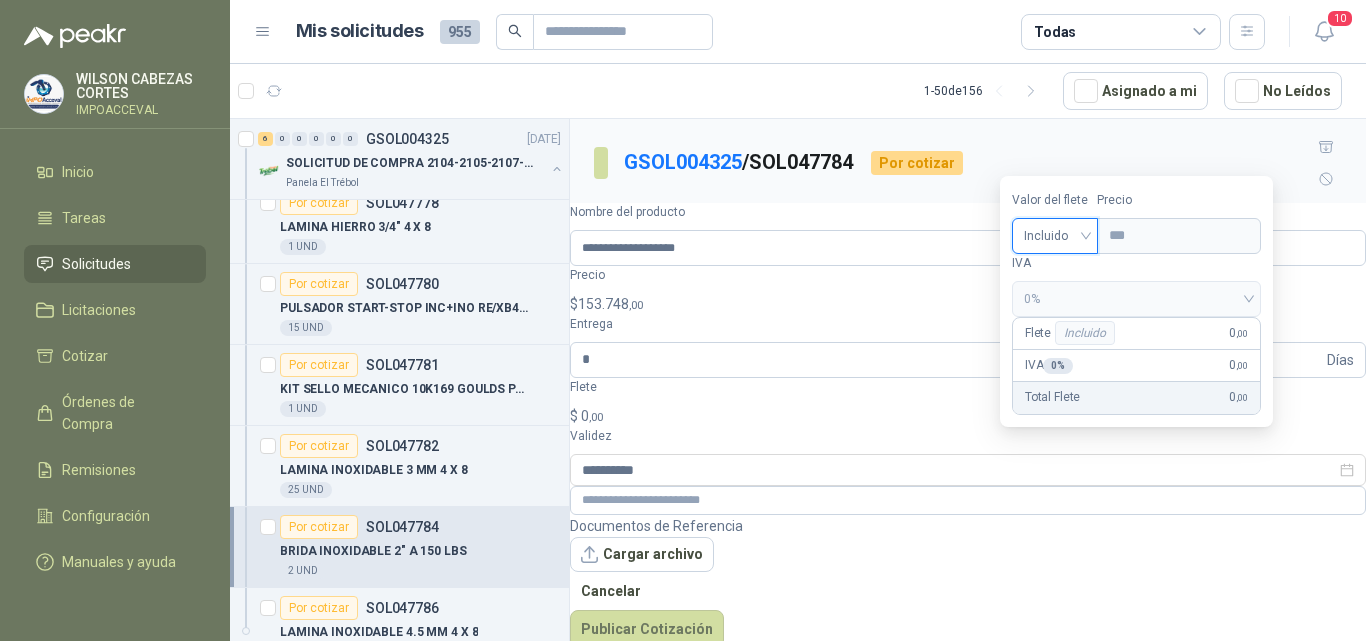 click on "0%" at bounding box center (1136, 299) 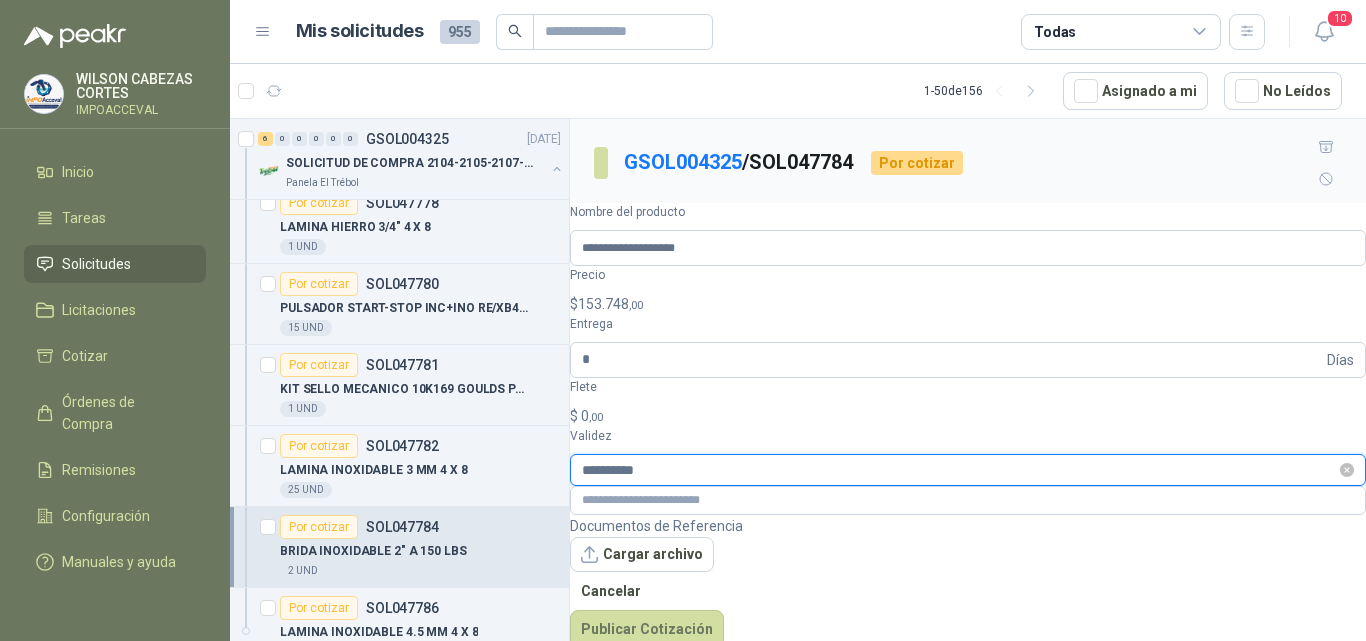 click on "**********" at bounding box center [959, 470] 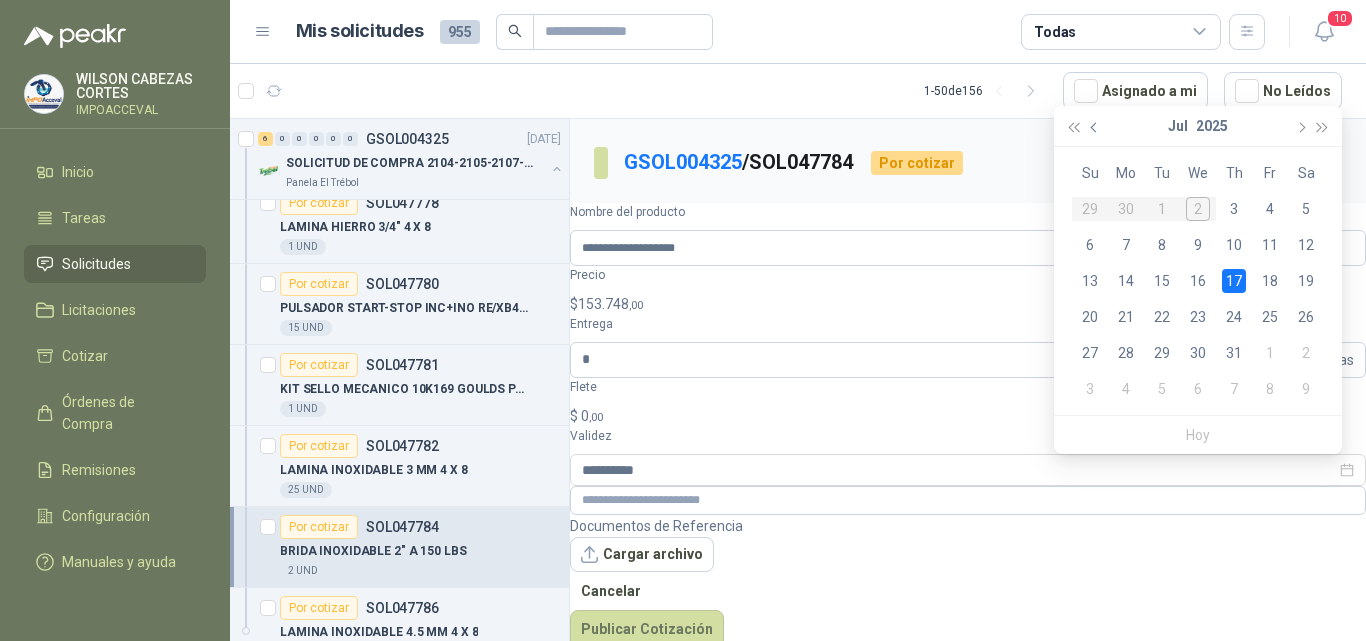 click at bounding box center [1095, 126] 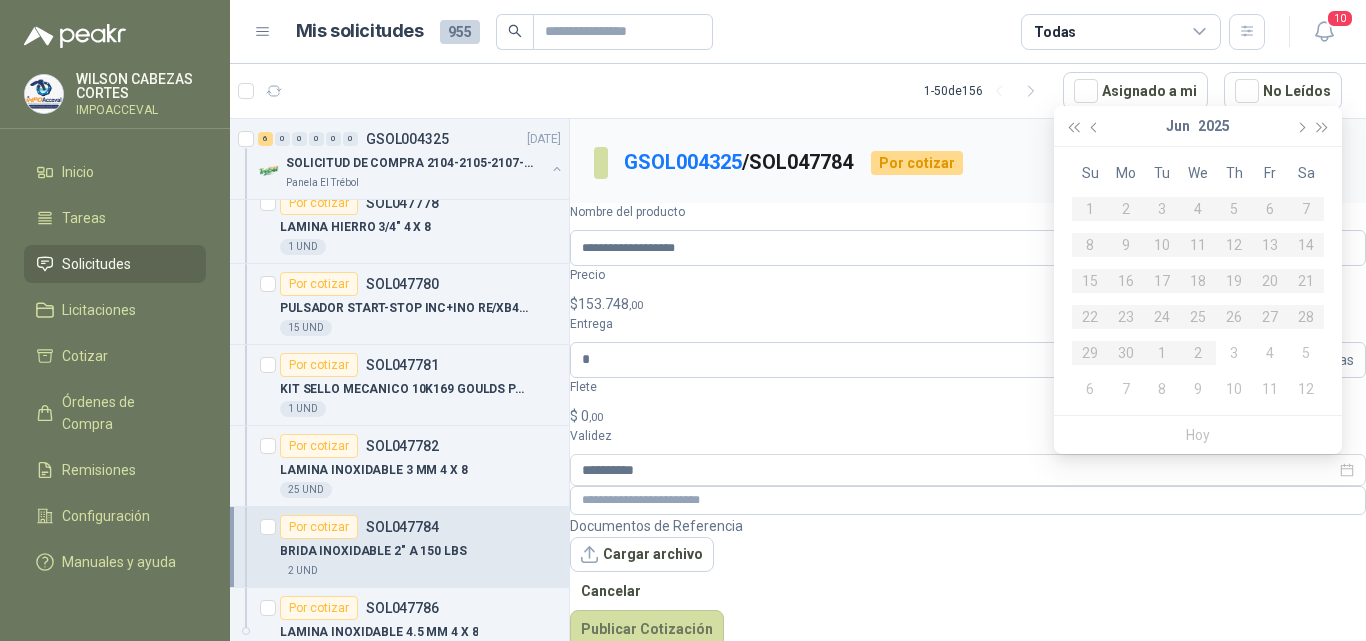 click on "Su Mo Tu We Th Fr Sa 1 2 3 4 5 6 7 8 9 10 11 12 13 14 15 16 17 18 19 20 21 22 23 24 25 26 27 28 29 30 1 2 3 4 5 6 7 8 9 10 11 12" at bounding box center [1198, 281] 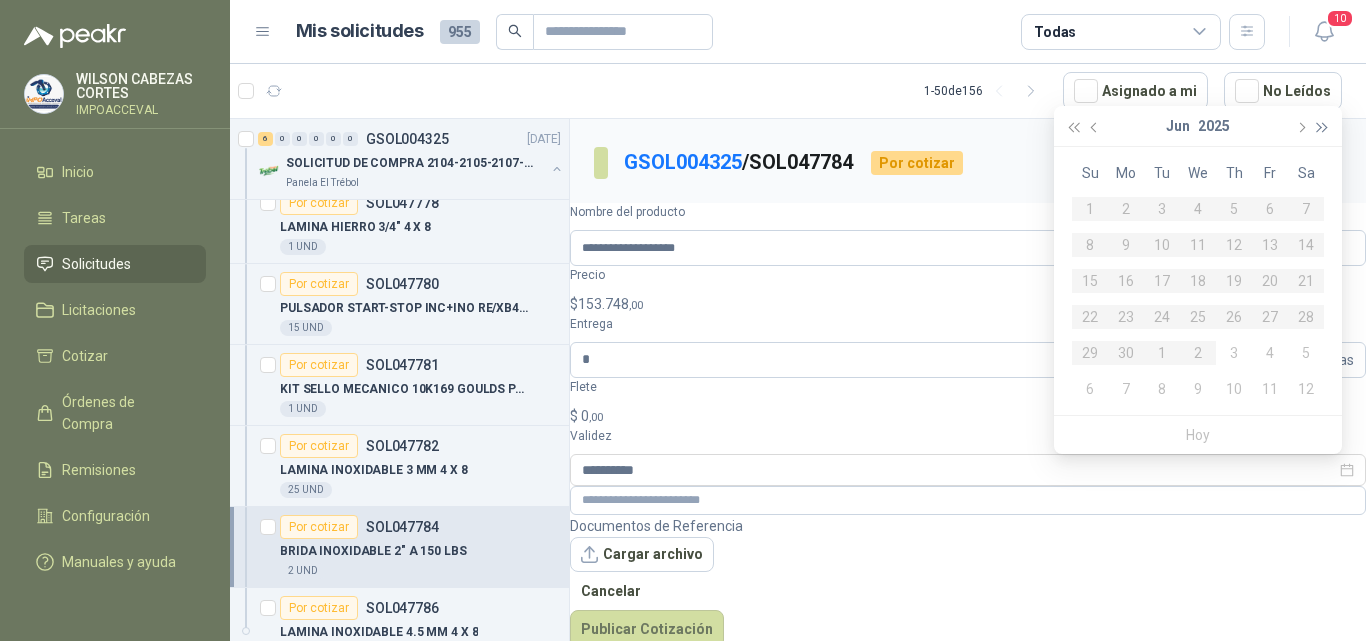 click at bounding box center (1323, 127) 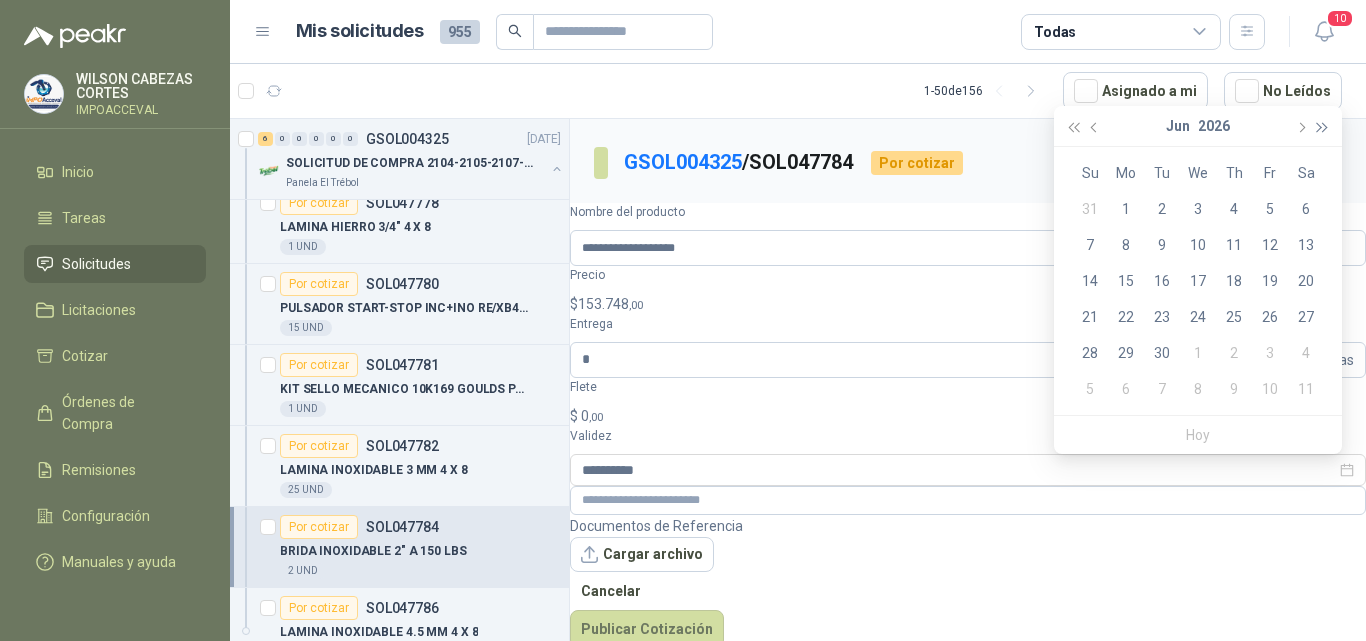 click at bounding box center (1323, 126) 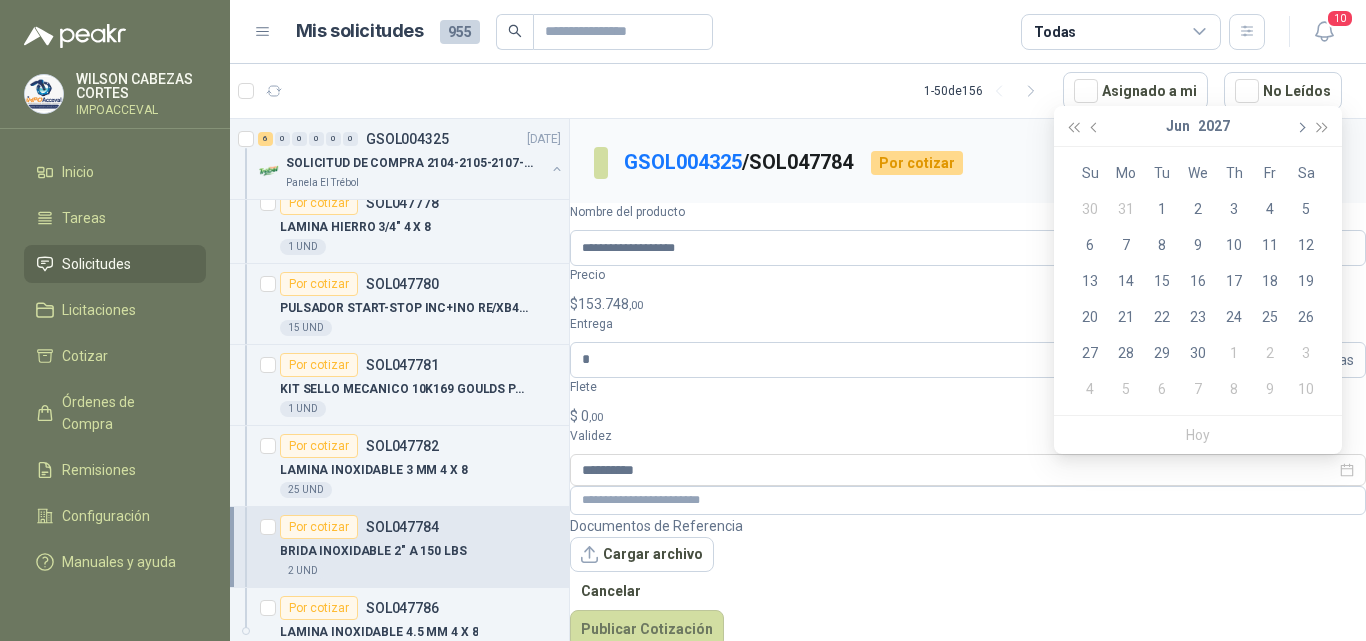 click at bounding box center [1300, 127] 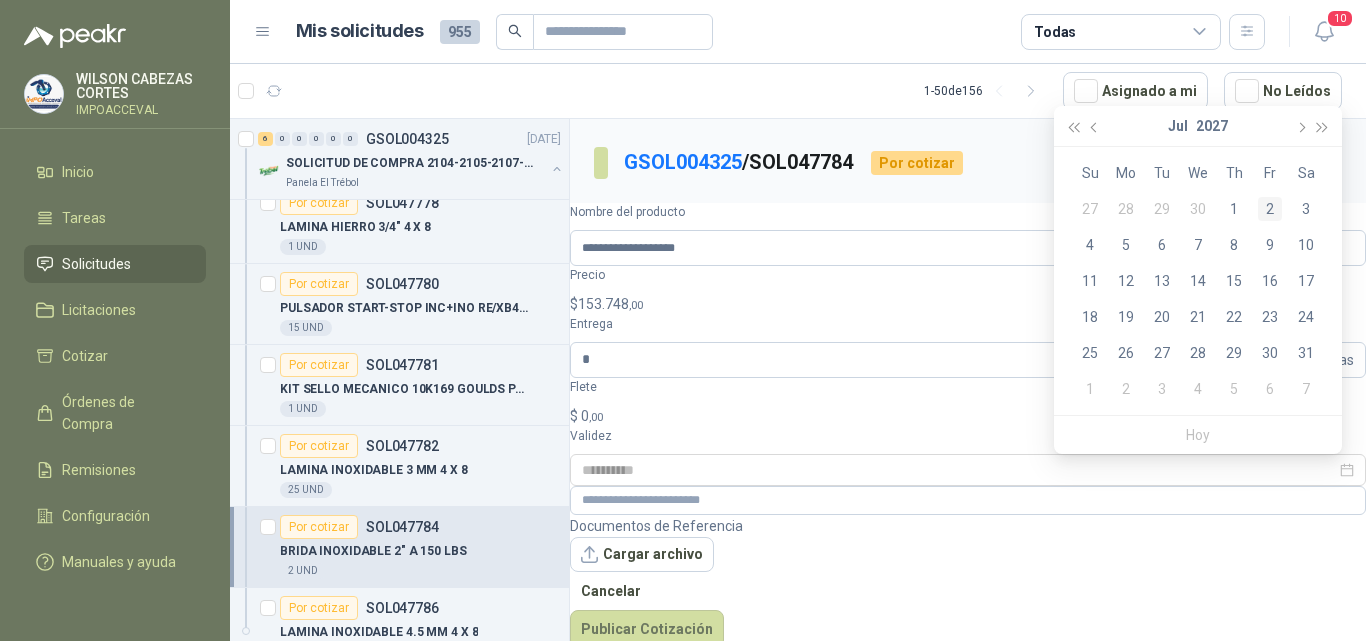 click on "2" at bounding box center [1270, 209] 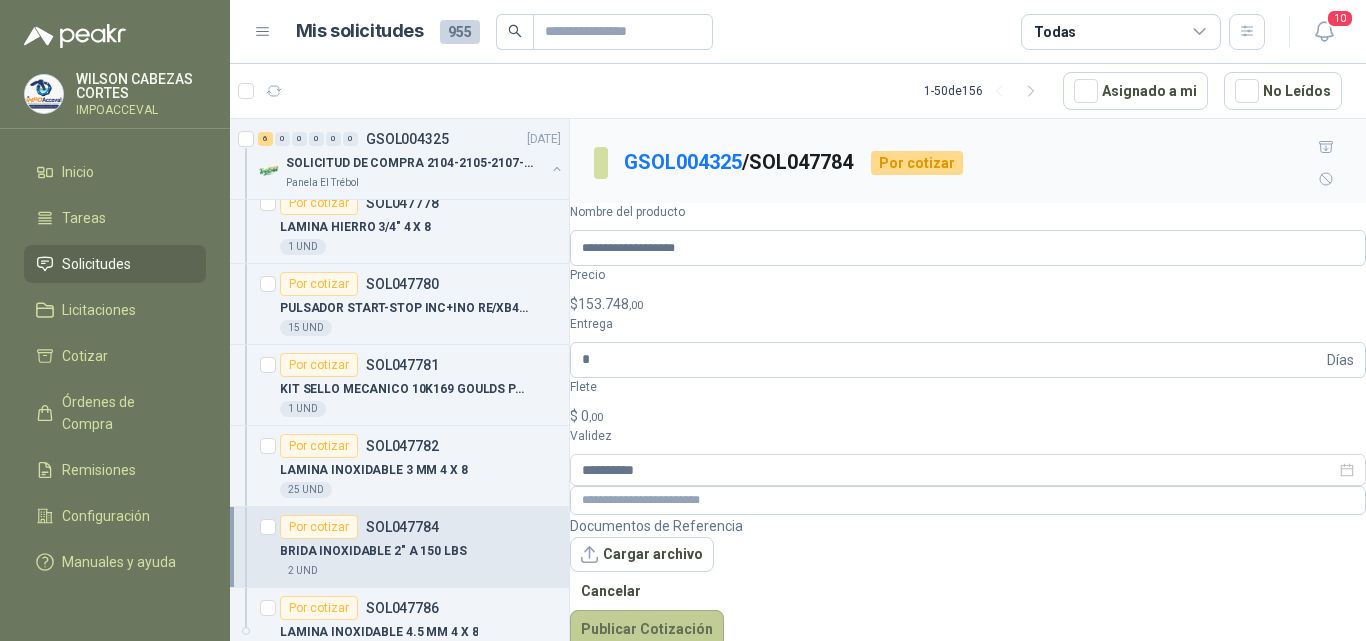 click on "Publicar Cotización" at bounding box center [647, 629] 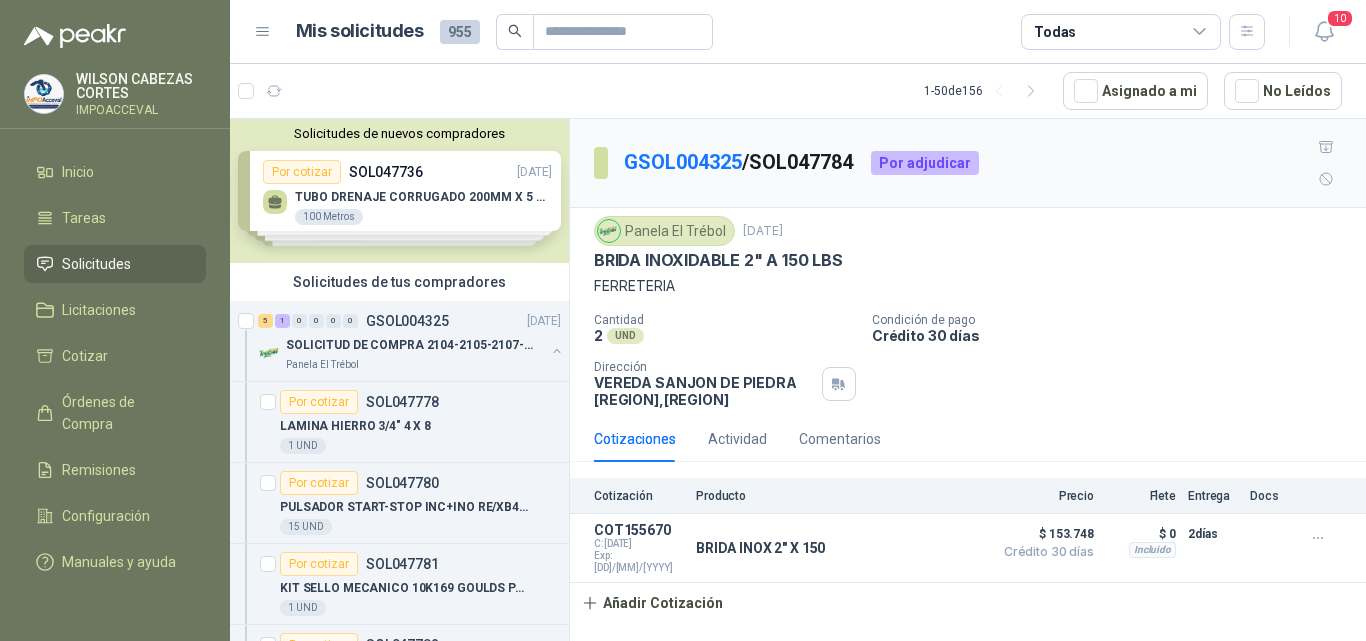 scroll, scrollTop: 0, scrollLeft: 0, axis: both 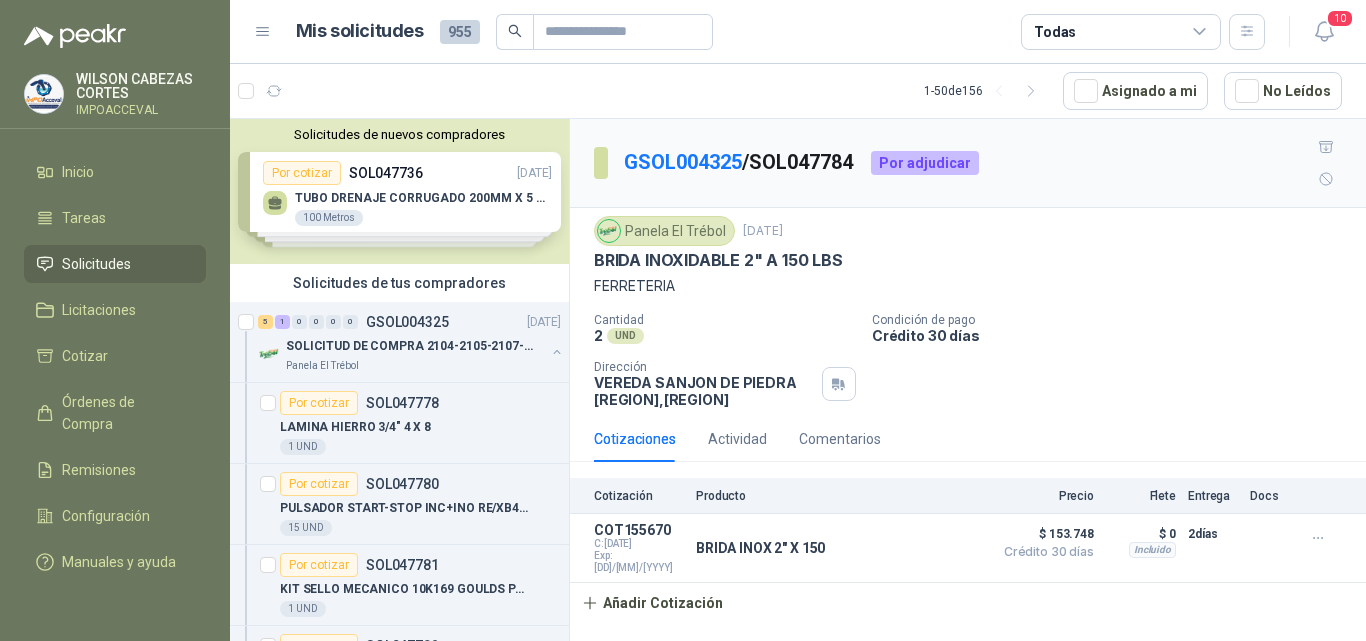 click on "Solicitudes de nuevos compradores Por cotizar [ID] [DATE] [PRODUCT] [QUANTITY] [UNIT] Por cotizar [ID] [DATE] [PRODUCT] [QUANTITY] [UNIT] Por cotizar [ID] [DATE] [PRODUCT] [QUANTITY] [UNIT] Por cotizar [ID] [DATE] [PRODUCT] [QUANTITY] [UNIT] Por cotizar [ID] [DATE] [PRODUCT] [QUANTITY] [UNIT] ¿Quieres recibir  cientos de solicitudes de compra  como estas todos los días? Agenda una reunión" at bounding box center (399, 191) 